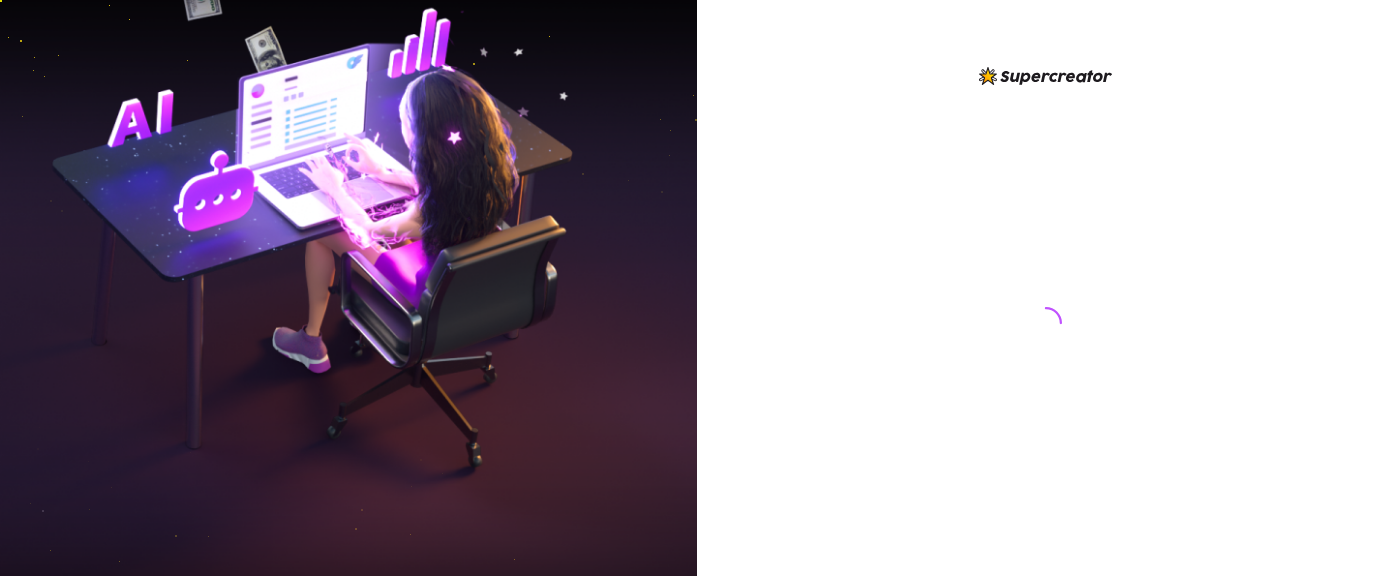 scroll, scrollTop: 0, scrollLeft: 0, axis: both 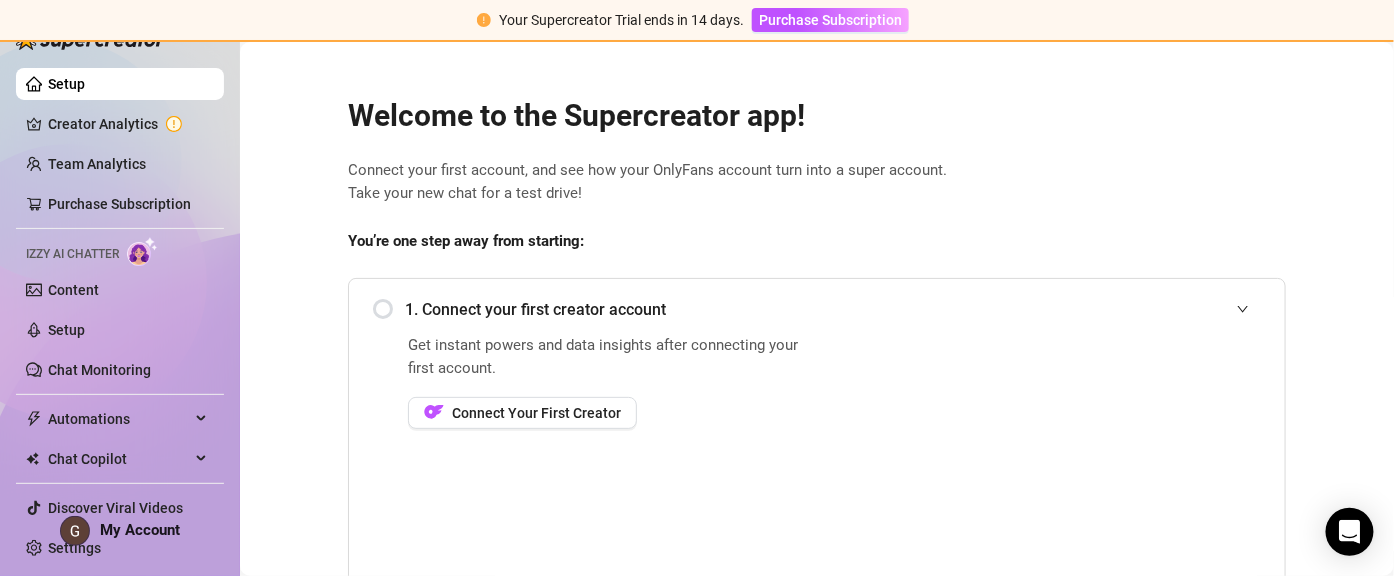 click on "Welcome to the Supercreator app! Connect your first account, and see how your OnlyFans account turn into a super account. Take your new chat for a test drive! You’re one step away from starting: 1. Connect your first creator account Get instant powers and data insights after connecting your first account. Connect Your First Creator 2. Add your first team member Explore More Book a free consulting call Discover Supercreator and its benefits for OnlyFans  creators Watch Demo Discover Supercreator and its benefits for OnlyFans agencies. Contact Support We’re here for everything you need. Feel free to reach out!" at bounding box center [817, 517] 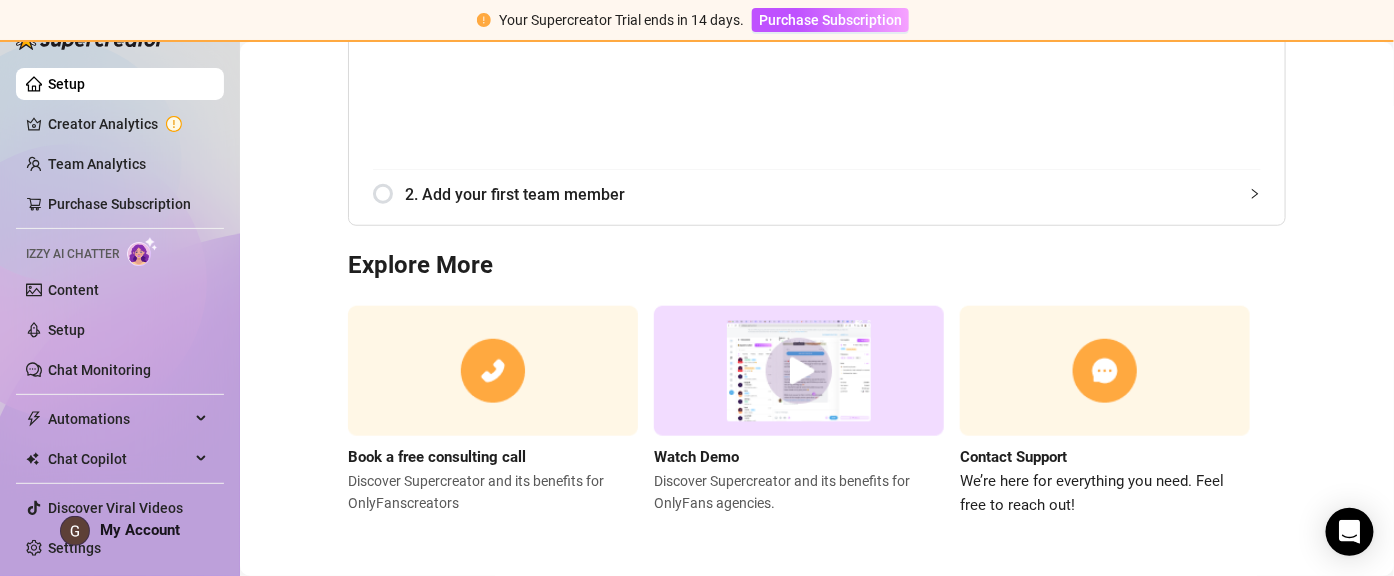 scroll, scrollTop: 0, scrollLeft: 0, axis: both 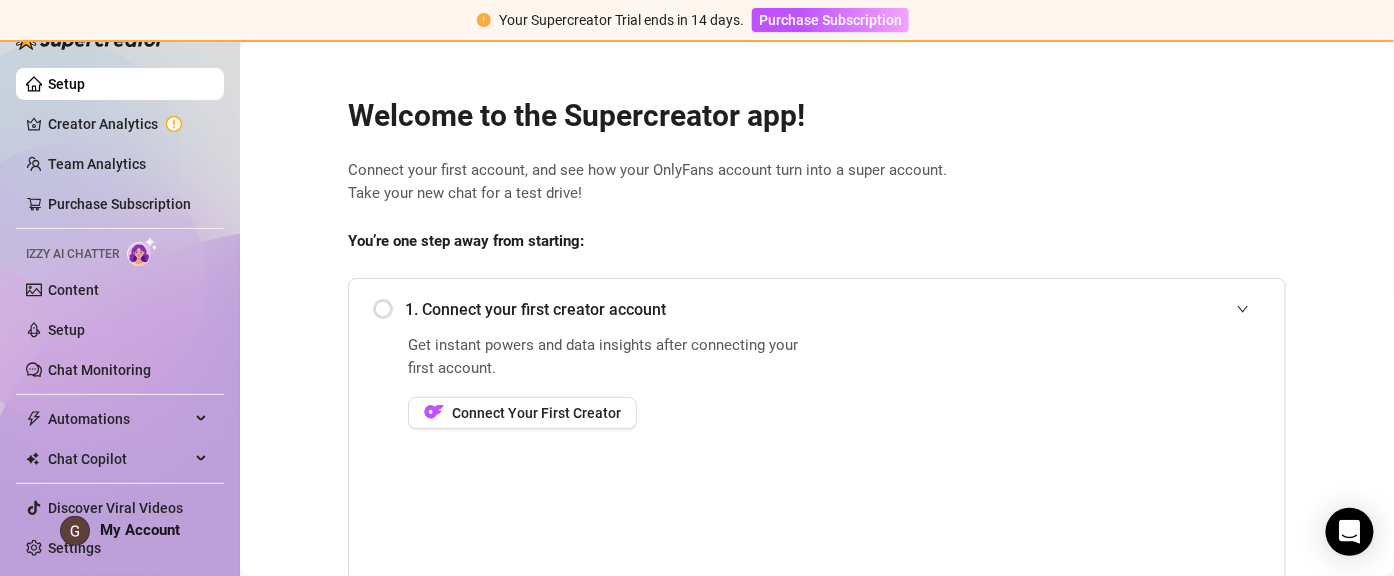 click on "Your Supercreator Trial ends in 14 days. Purchase Subscription" at bounding box center [697, 21] 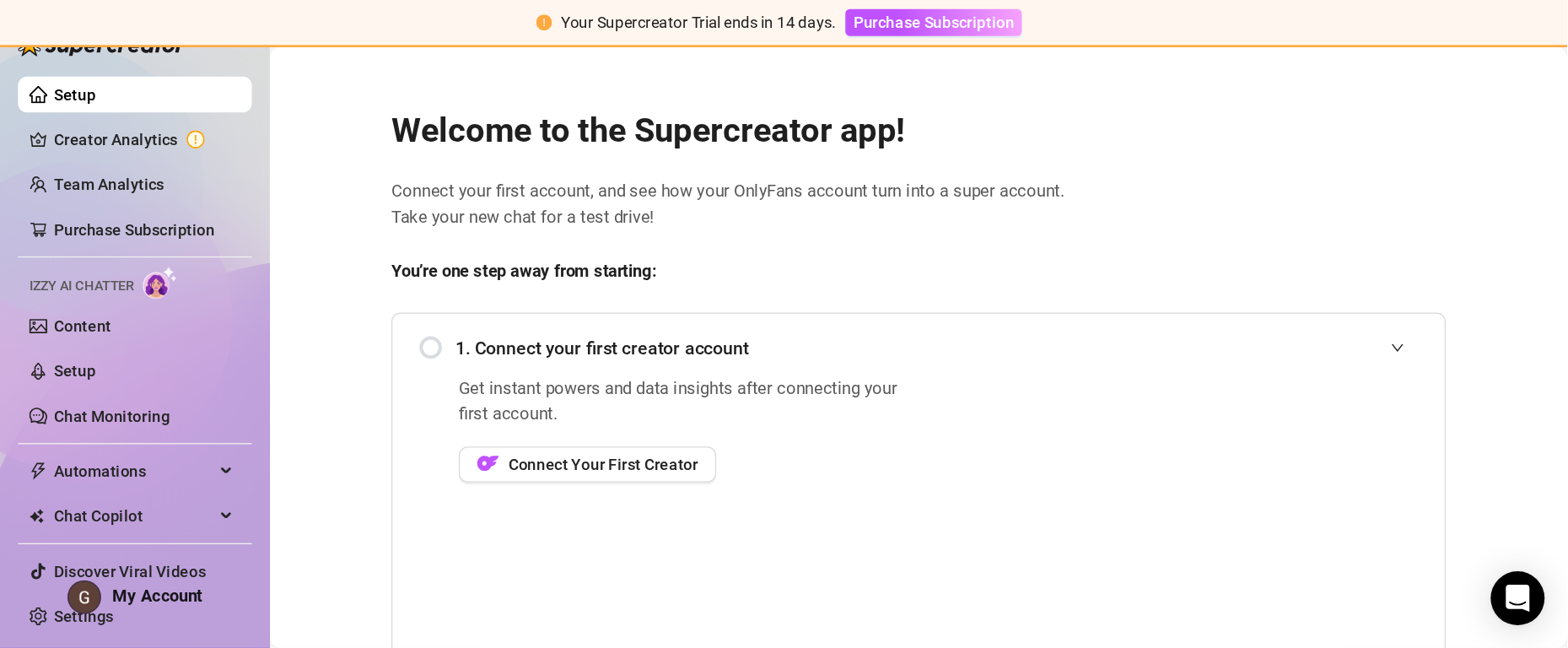 scroll, scrollTop: 338, scrollLeft: 0, axis: vertical 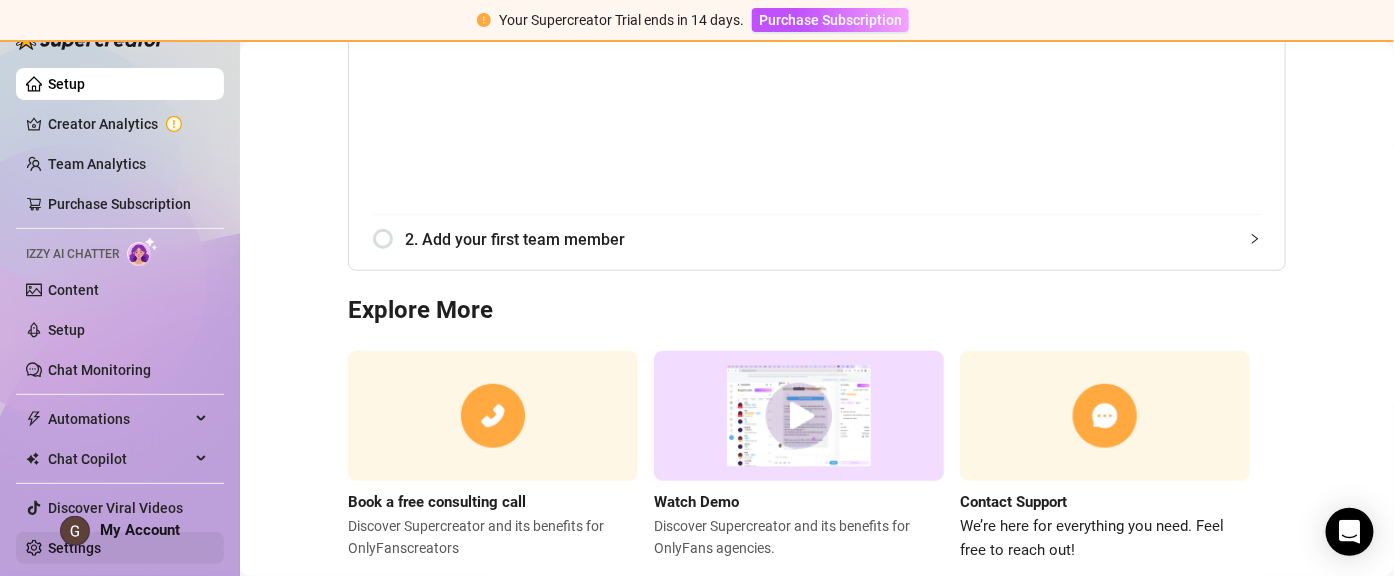 drag, startPoint x: 114, startPoint y: 270, endPoint x: 219, endPoint y: 549, distance: 298.104 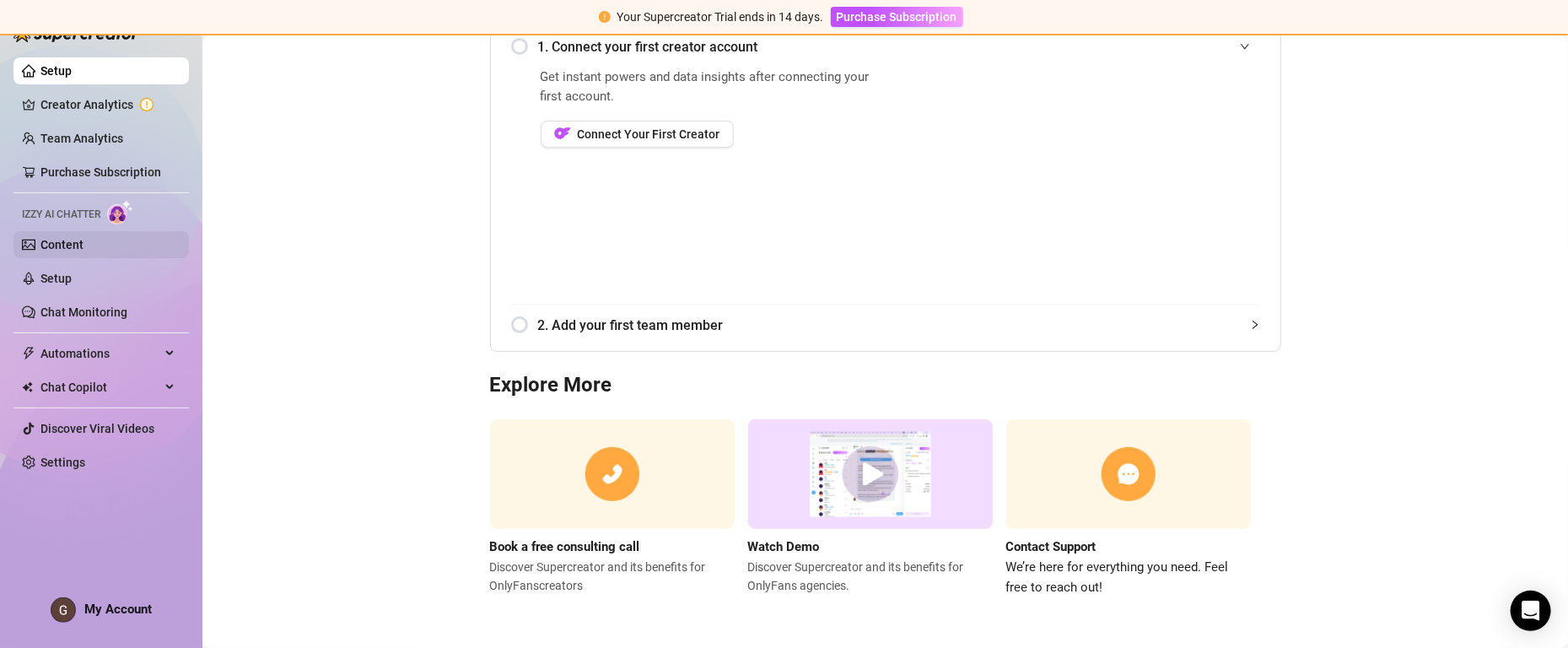 scroll, scrollTop: 215, scrollLeft: 0, axis: vertical 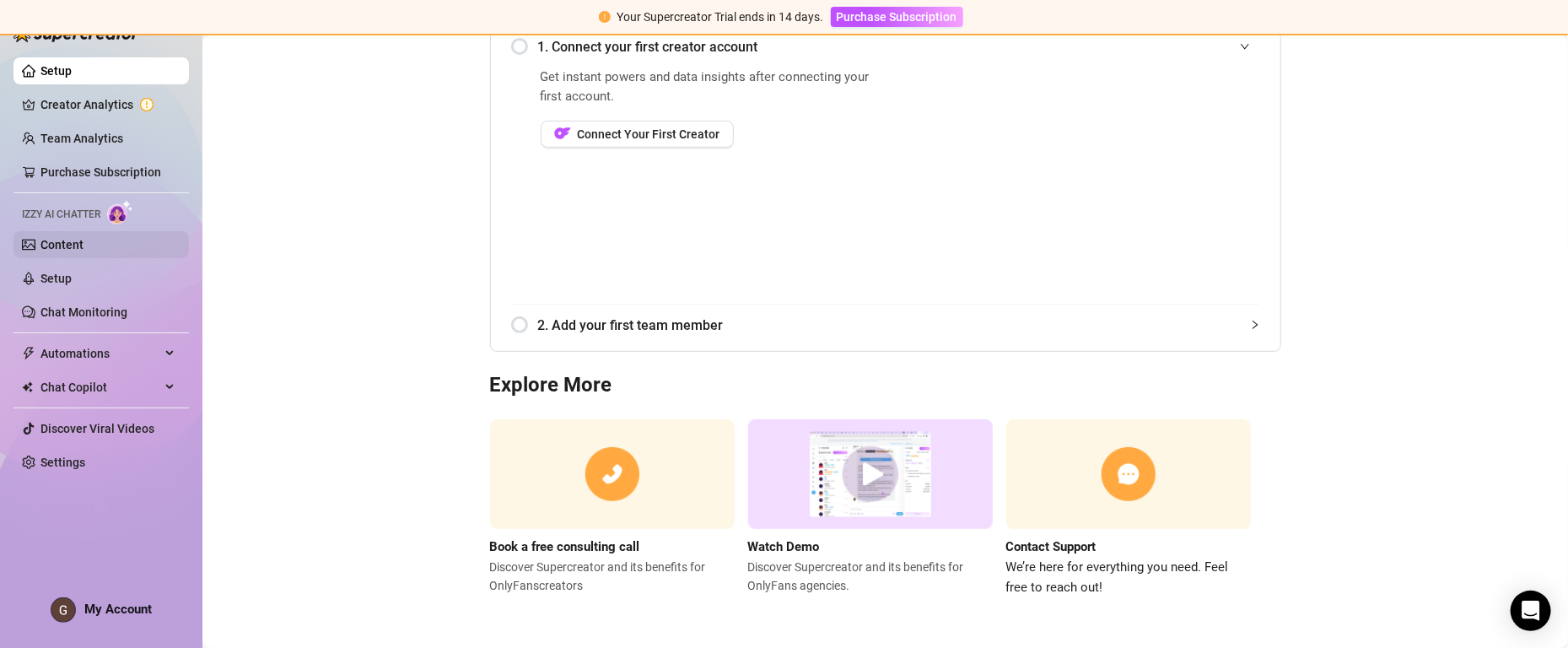 click on "Content" at bounding box center [62, 245] 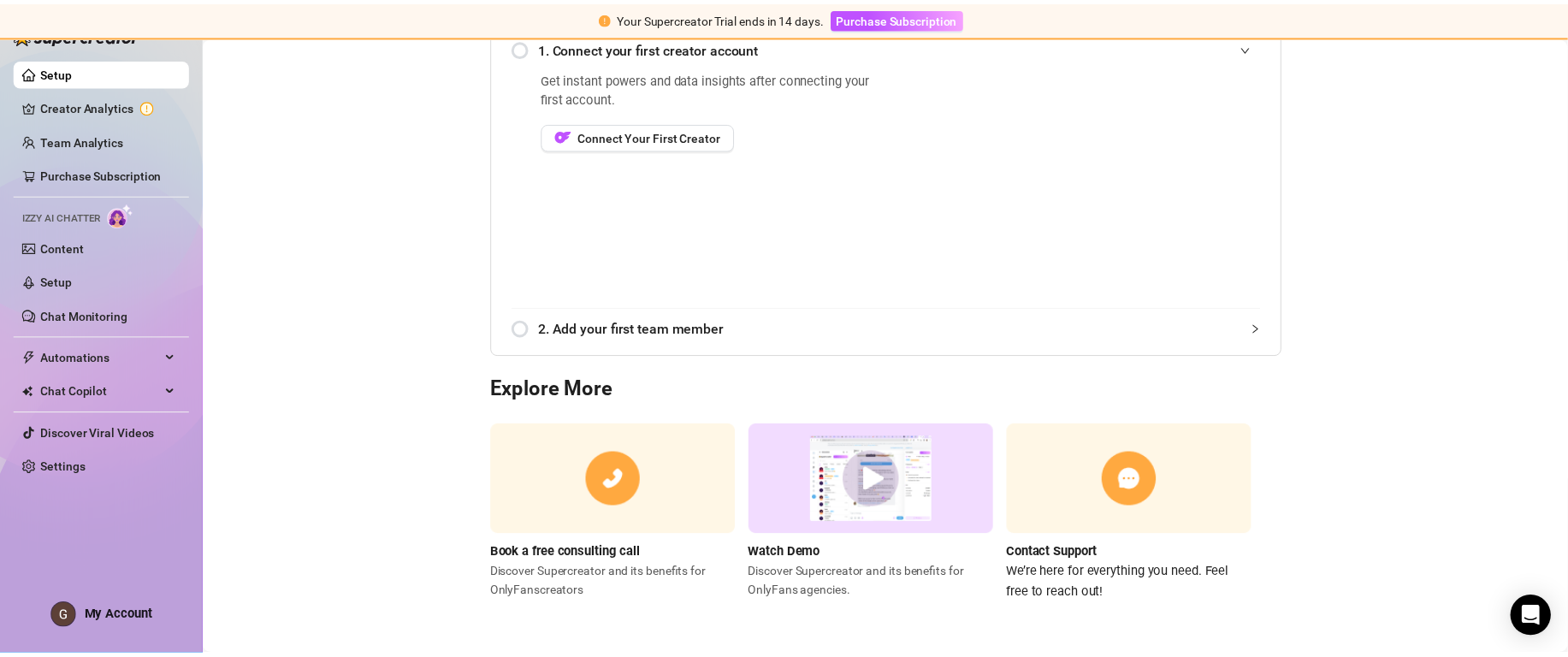 scroll, scrollTop: 0, scrollLeft: 0, axis: both 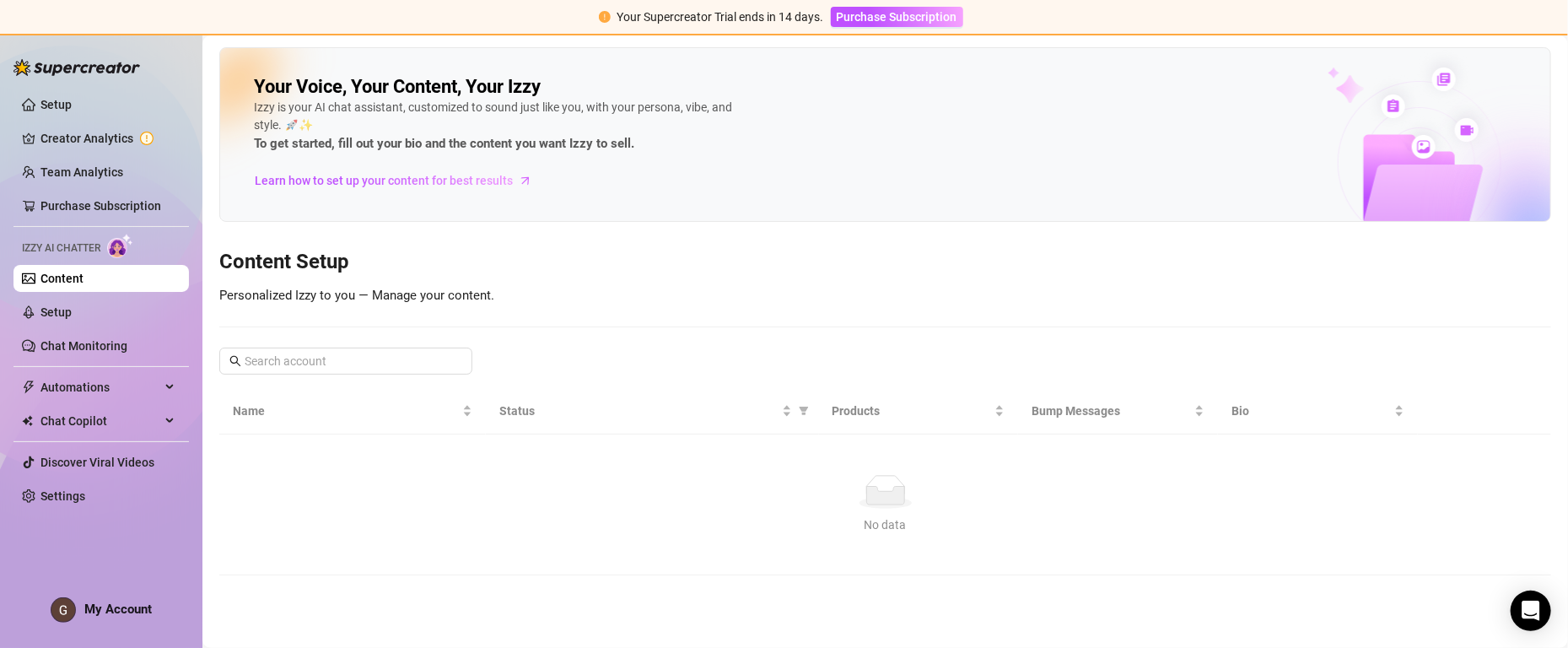 click on "Izzy AI Chatter" at bounding box center (101, 246) 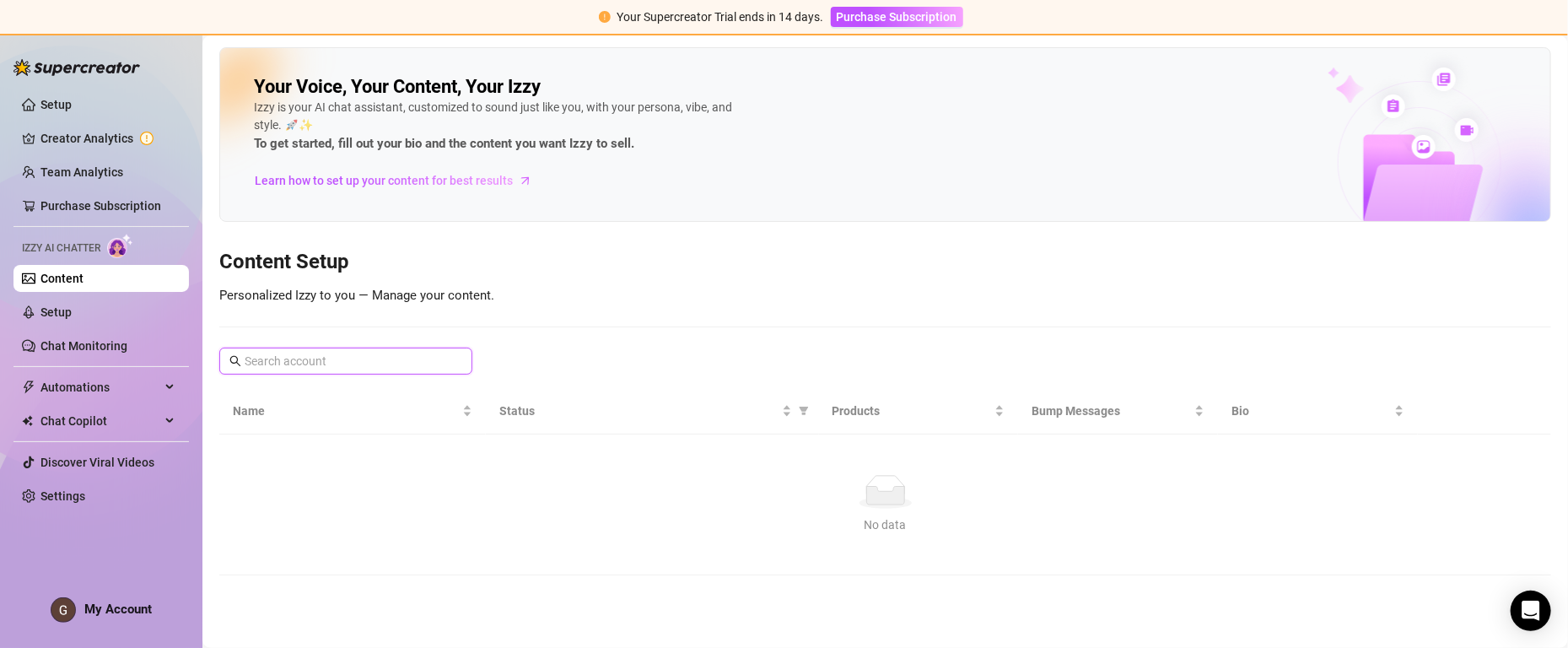 drag, startPoint x: 420, startPoint y: 353, endPoint x: 406, endPoint y: 350, distance: 14.317821 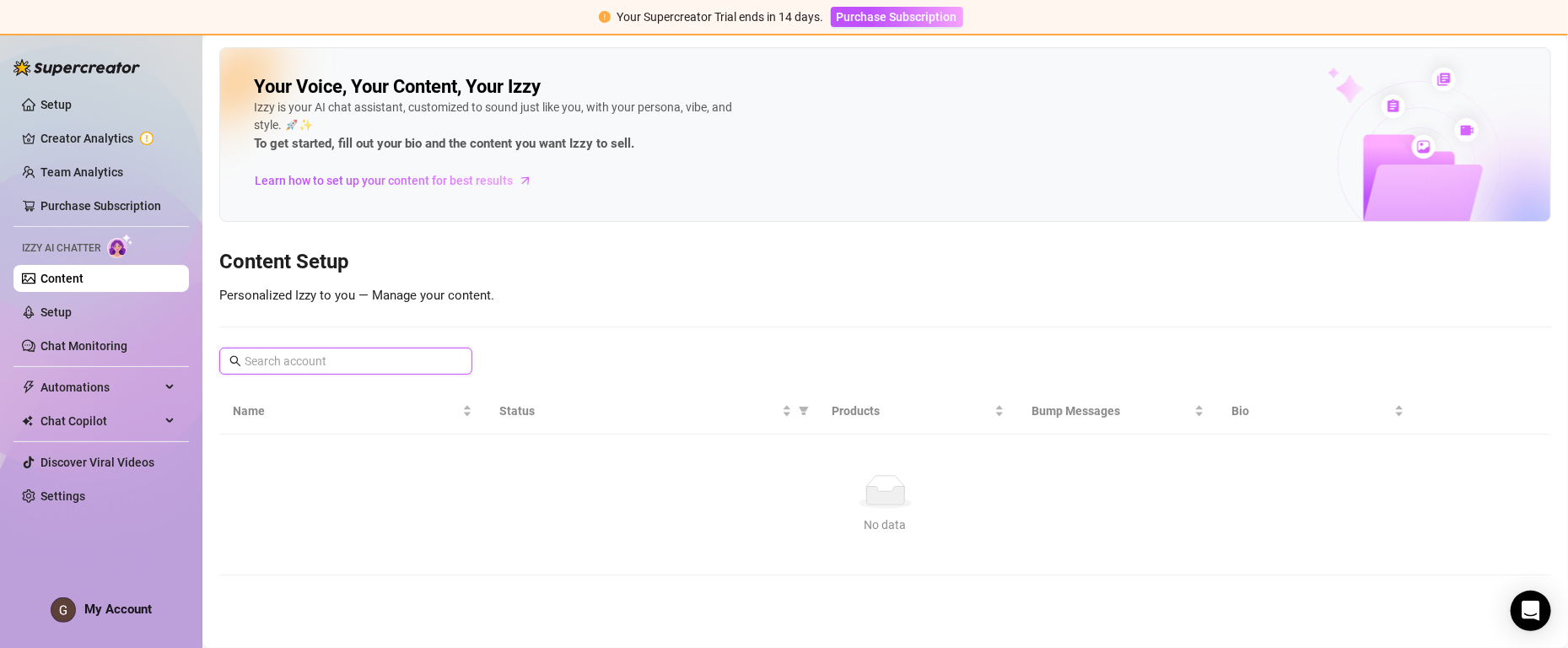 click at bounding box center [347, 361] 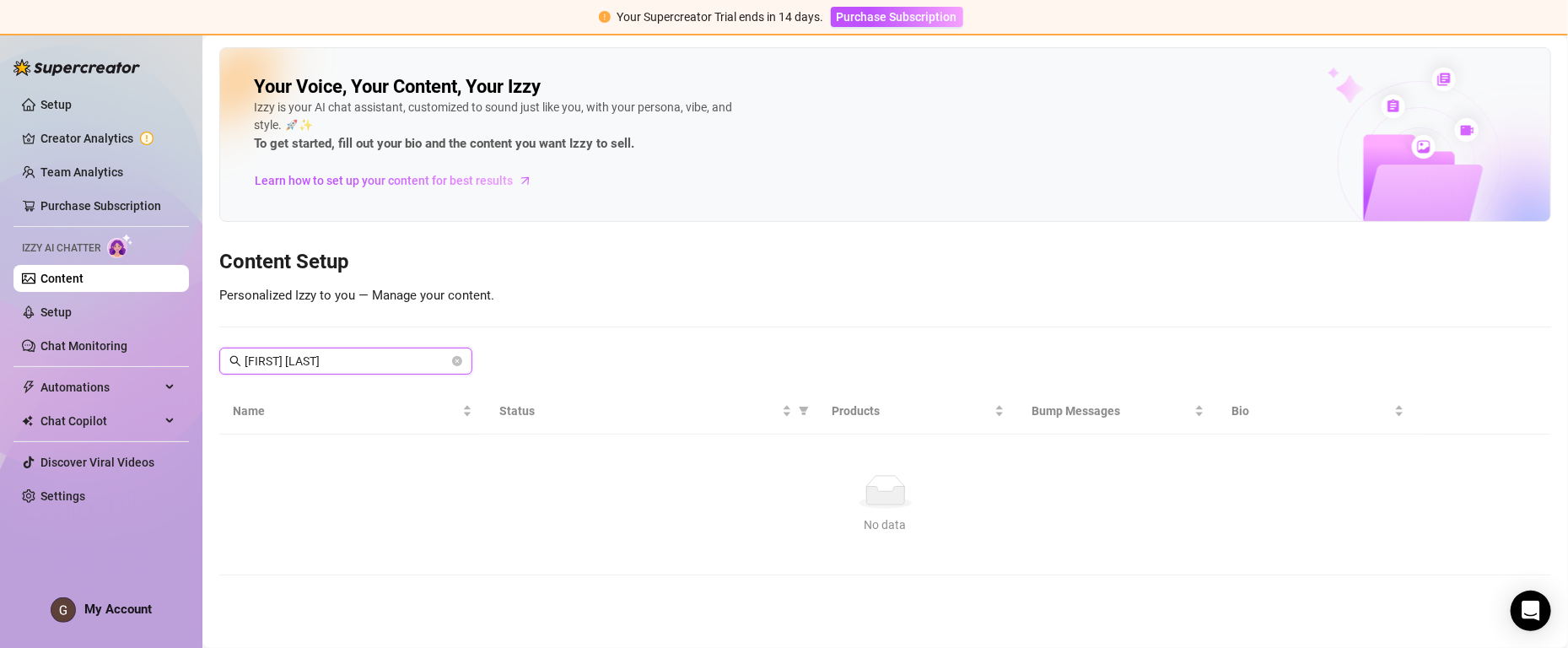 type on "[FIRST] [LAST]" 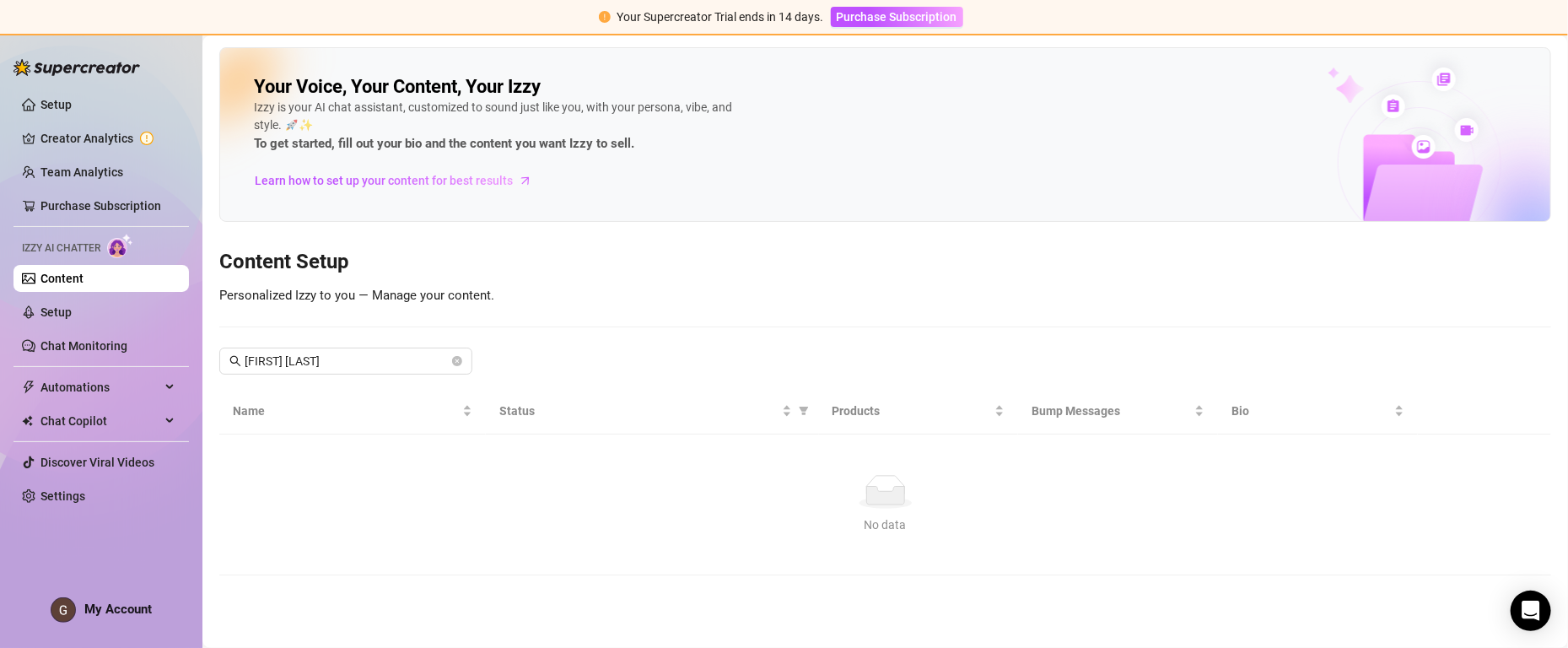drag, startPoint x: 217, startPoint y: 311, endPoint x: 102, endPoint y: 293, distance: 116.40017 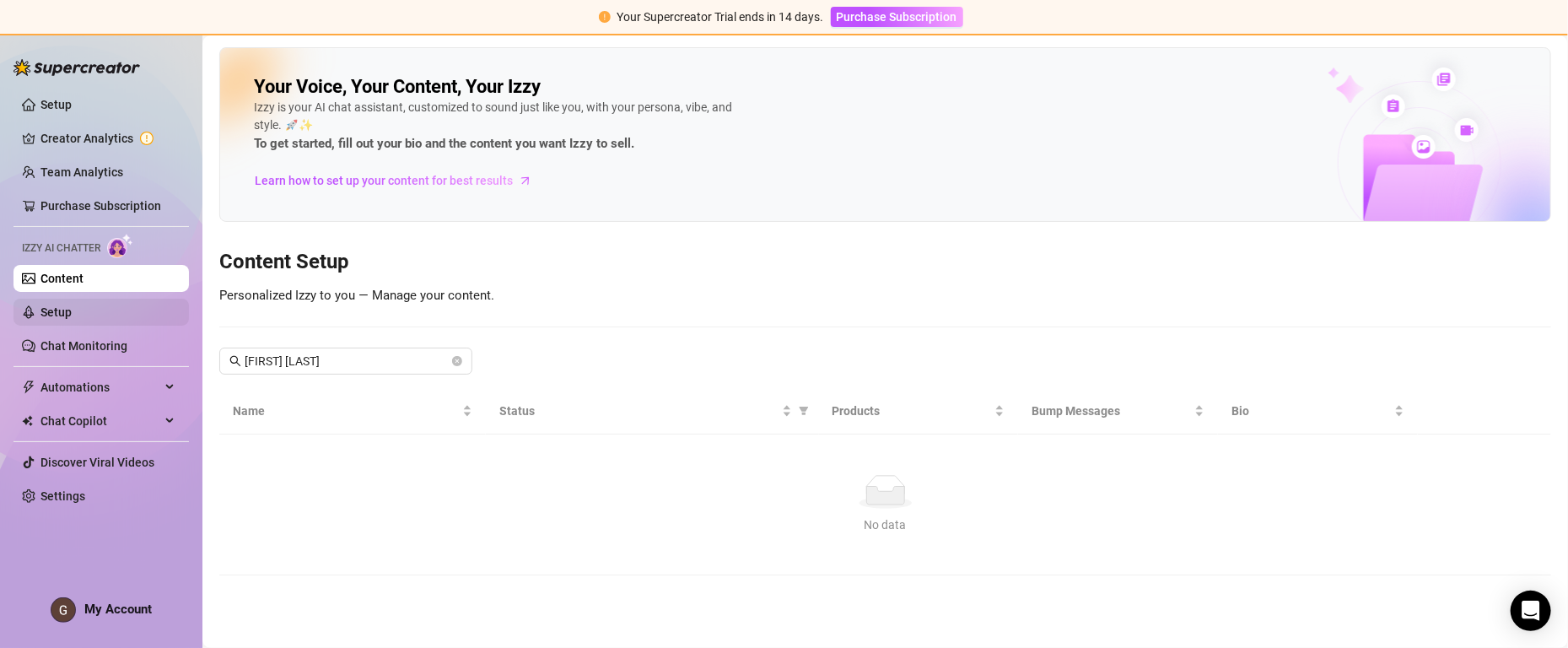 click on "Setup" at bounding box center [56, 312] 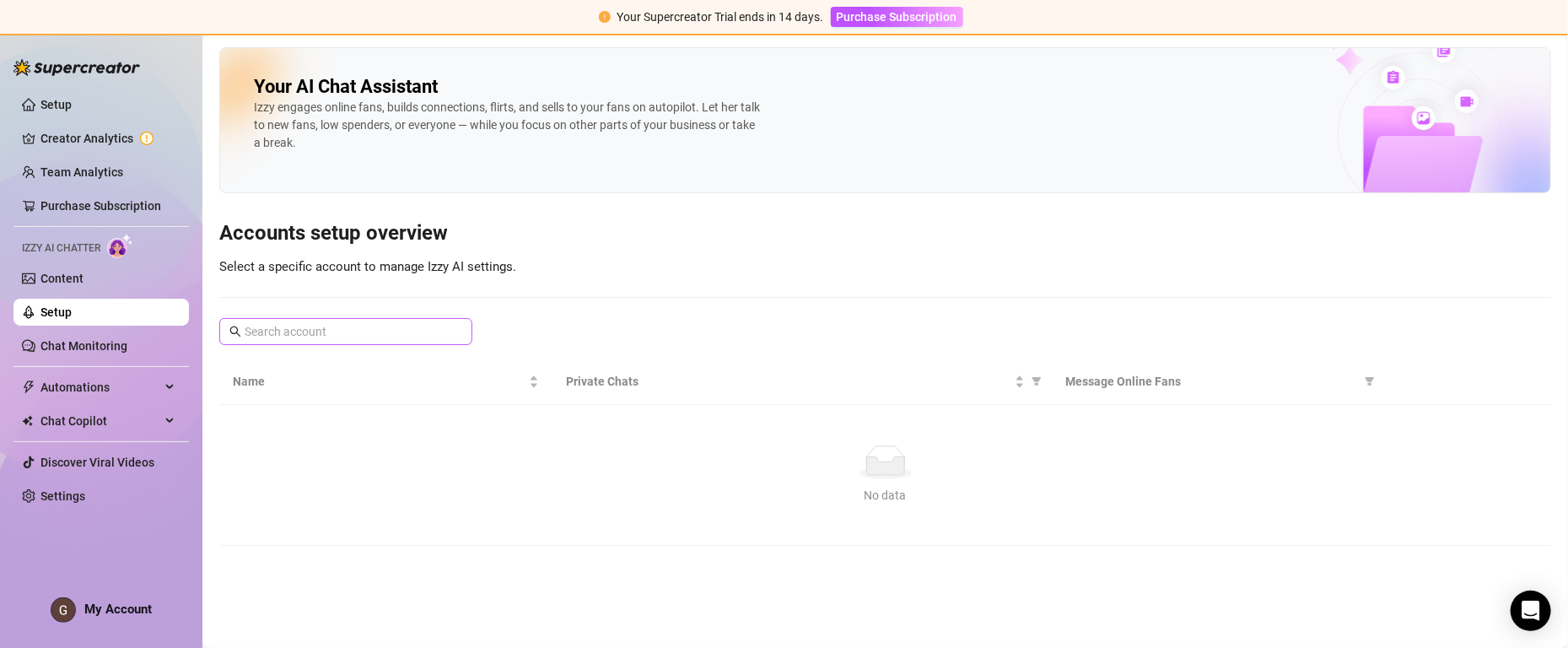 click at bounding box center (346, 332) 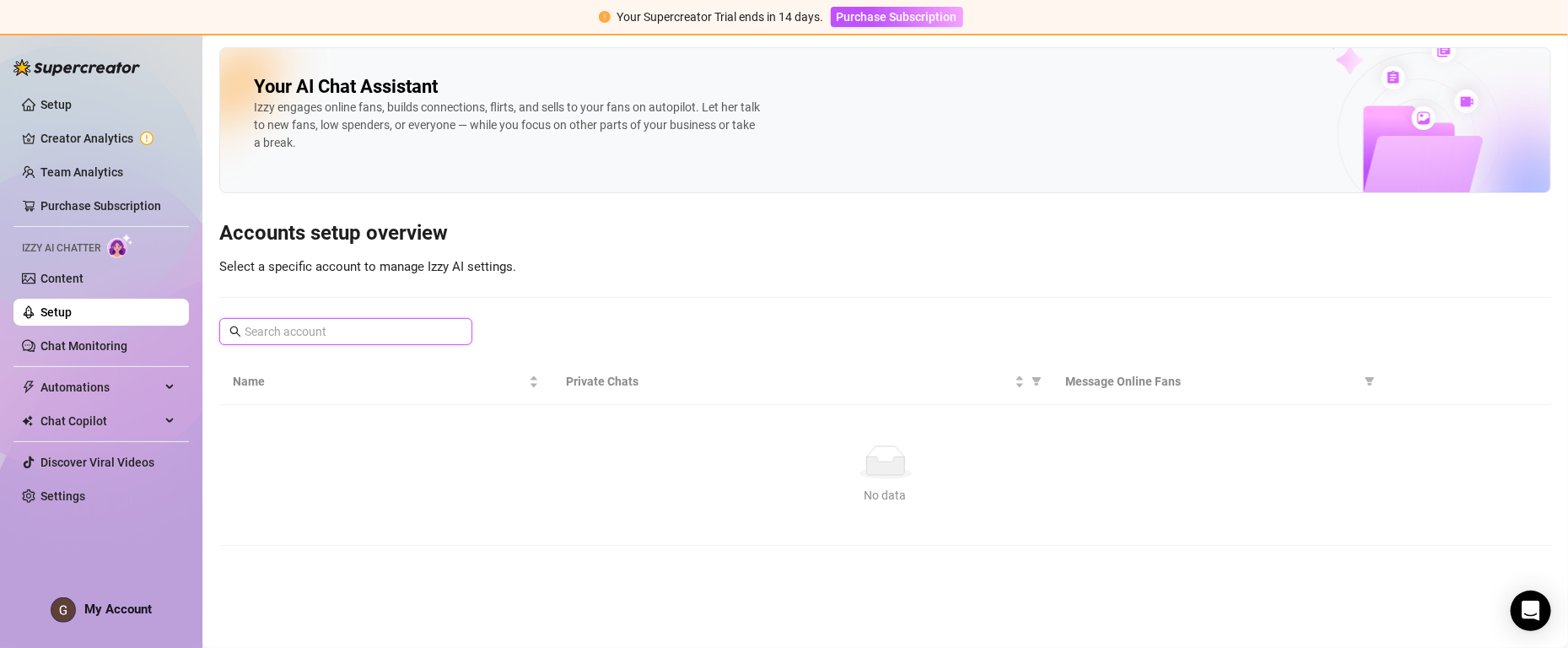 click at bounding box center (347, 332) 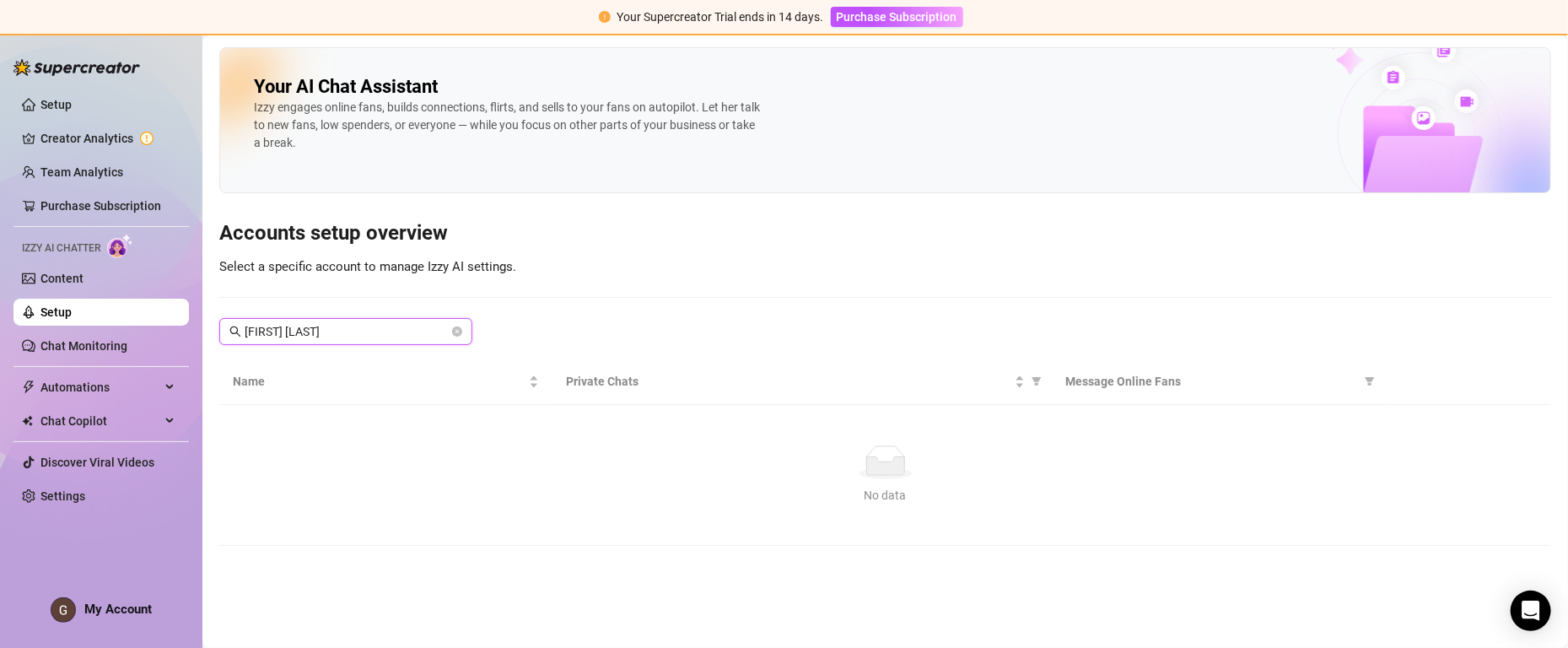 type on "[FIRST] [LAST]" 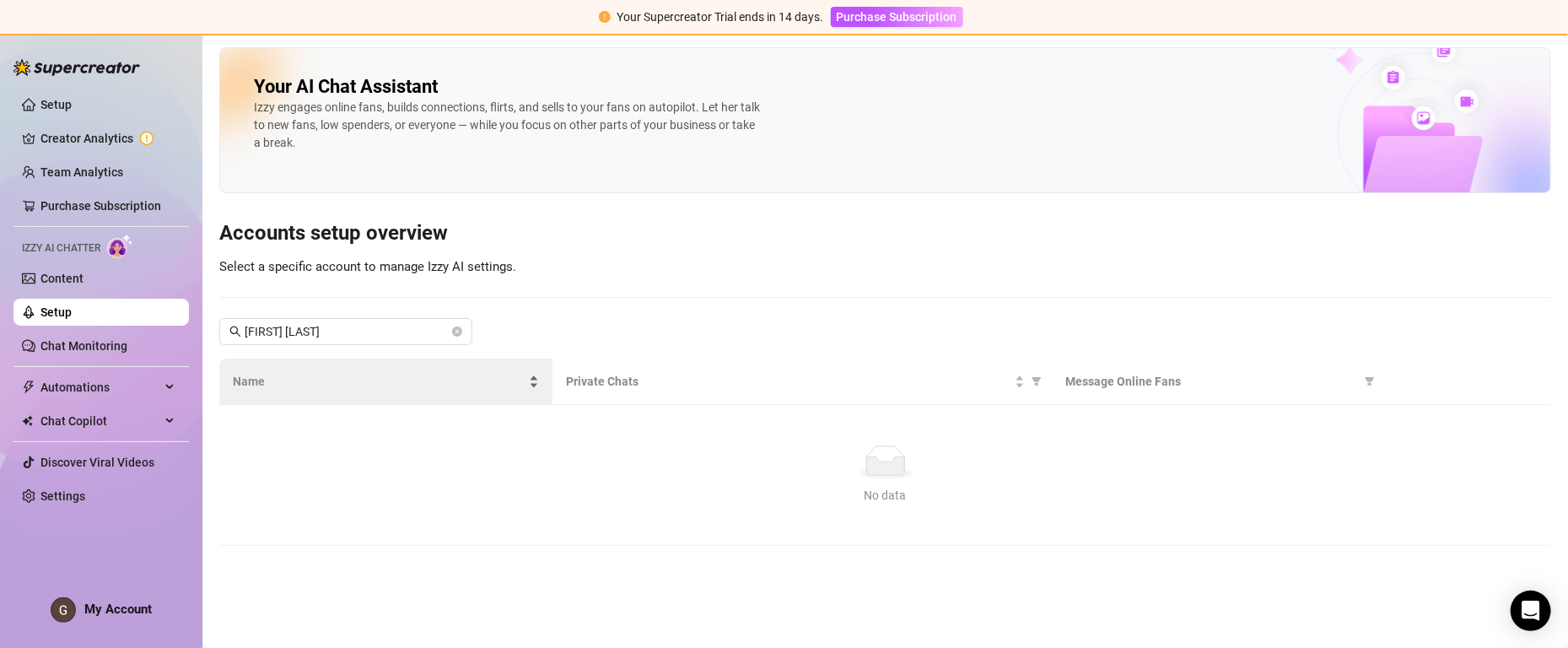click on "Name" at bounding box center [379, 381] 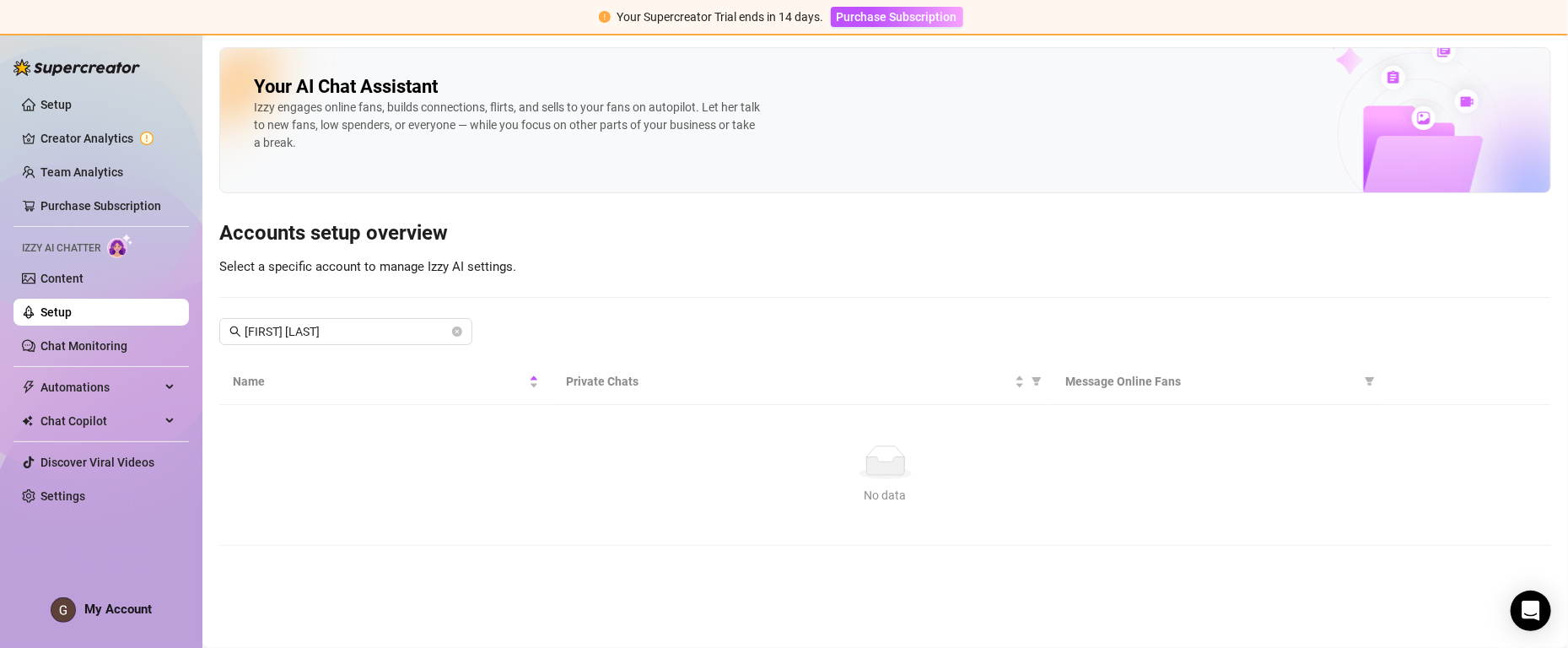click on "Your AI Chat Assistant Izzy engages online fans, builds connections, flirts, and sells to your fans on autopilot. Let her talk to new fans, low spenders, or everyone — while you focus on other parts of your business or take a break. Accounts setup overview Select a specific account to manage Izzy AI settings. [USERNAME] Name Private Chats Message Online Fans No data No data" at bounding box center [885, 296] 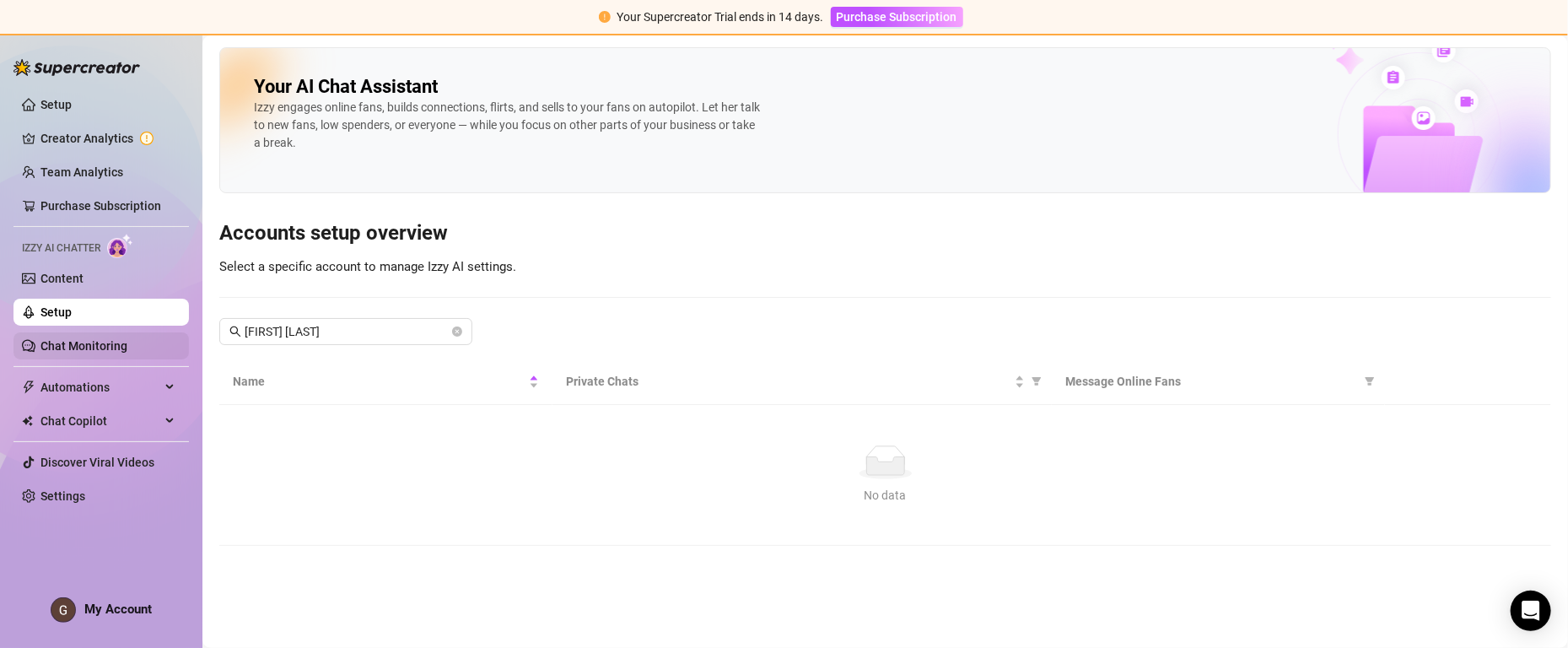 click on "Chat Monitoring" at bounding box center (84, 346) 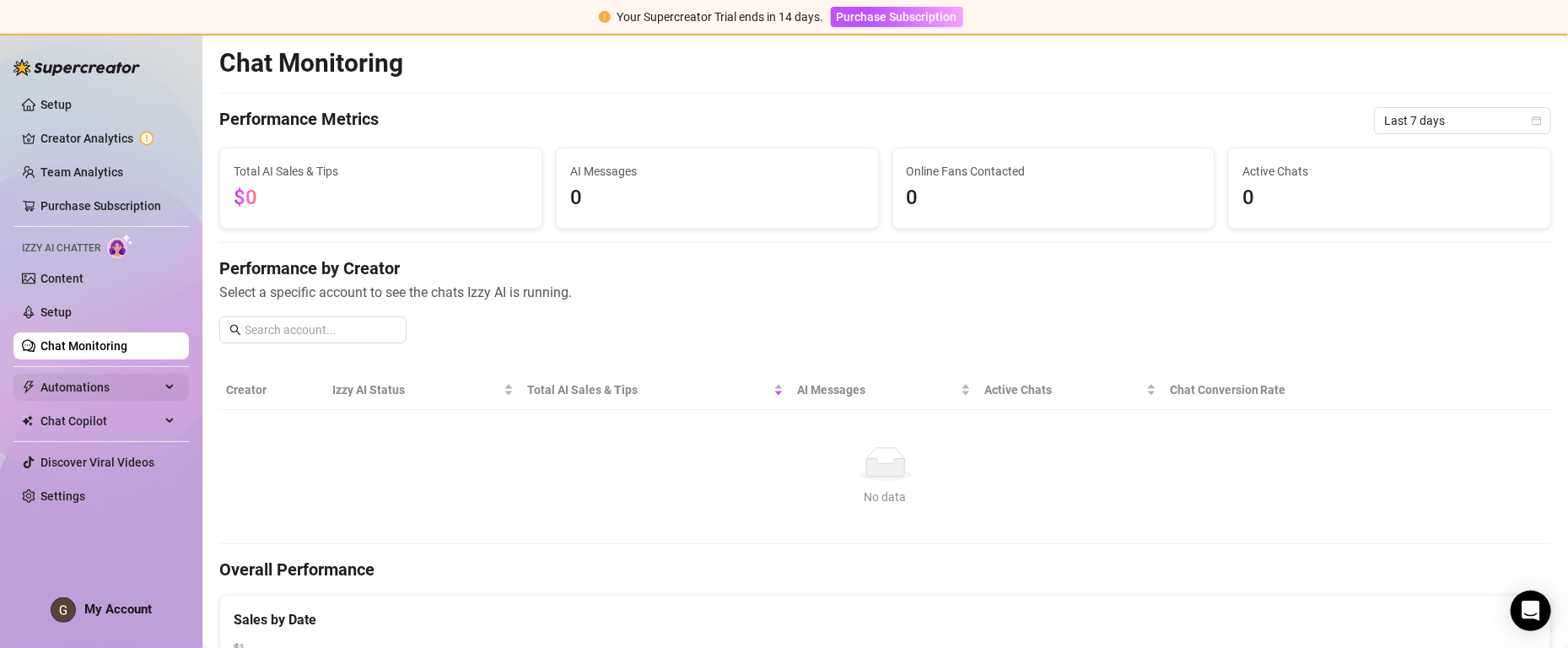 click on "Automations" at bounding box center (100, 387) 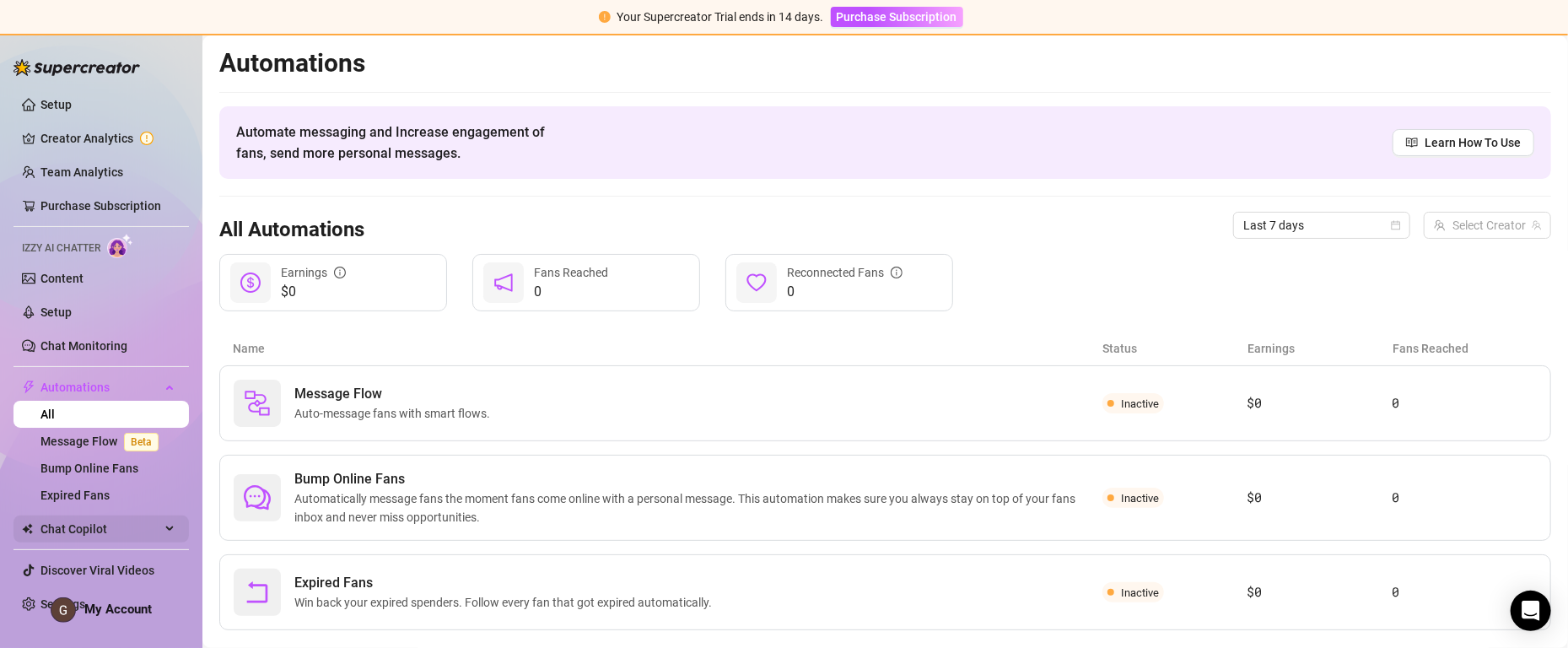drag, startPoint x: 137, startPoint y: 523, endPoint x: 129, endPoint y: 528, distance: 9.433981 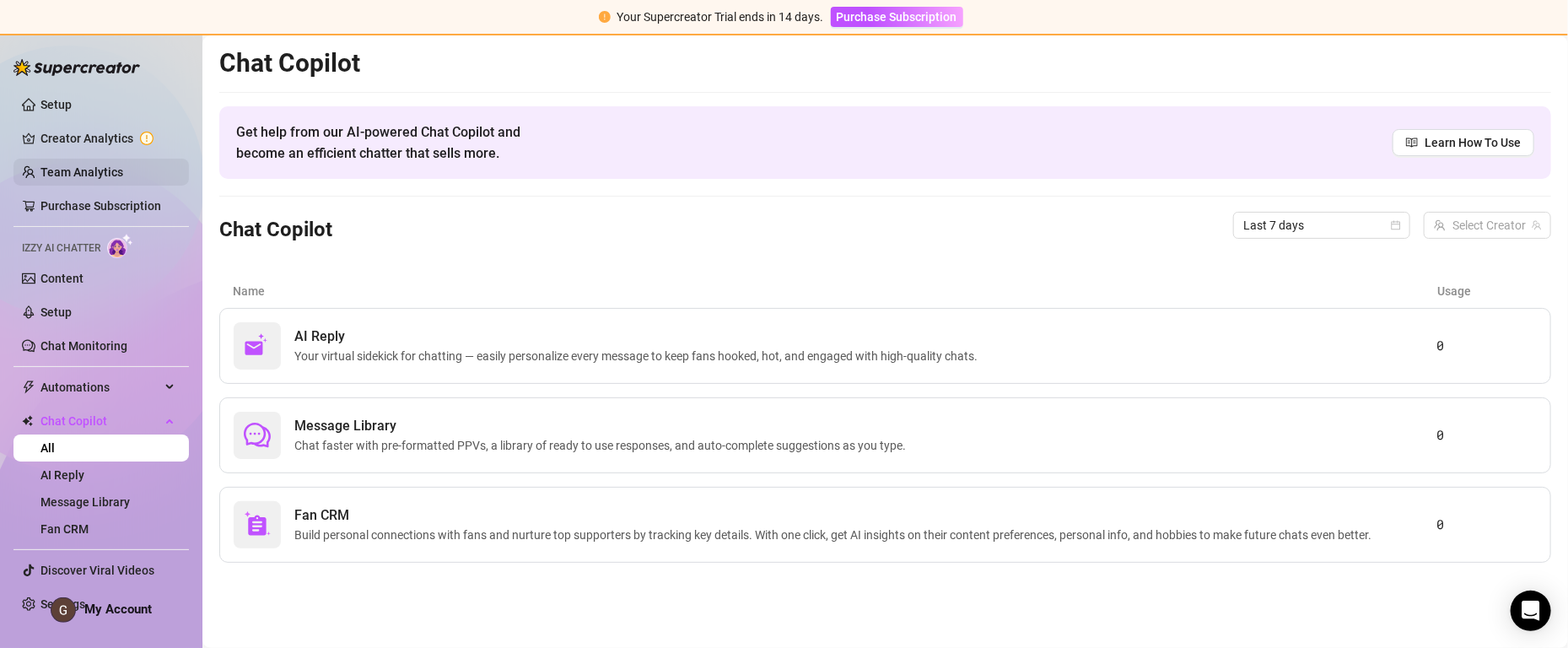 drag, startPoint x: 83, startPoint y: 112, endPoint x: 46, endPoint y: 157, distance: 58.25805 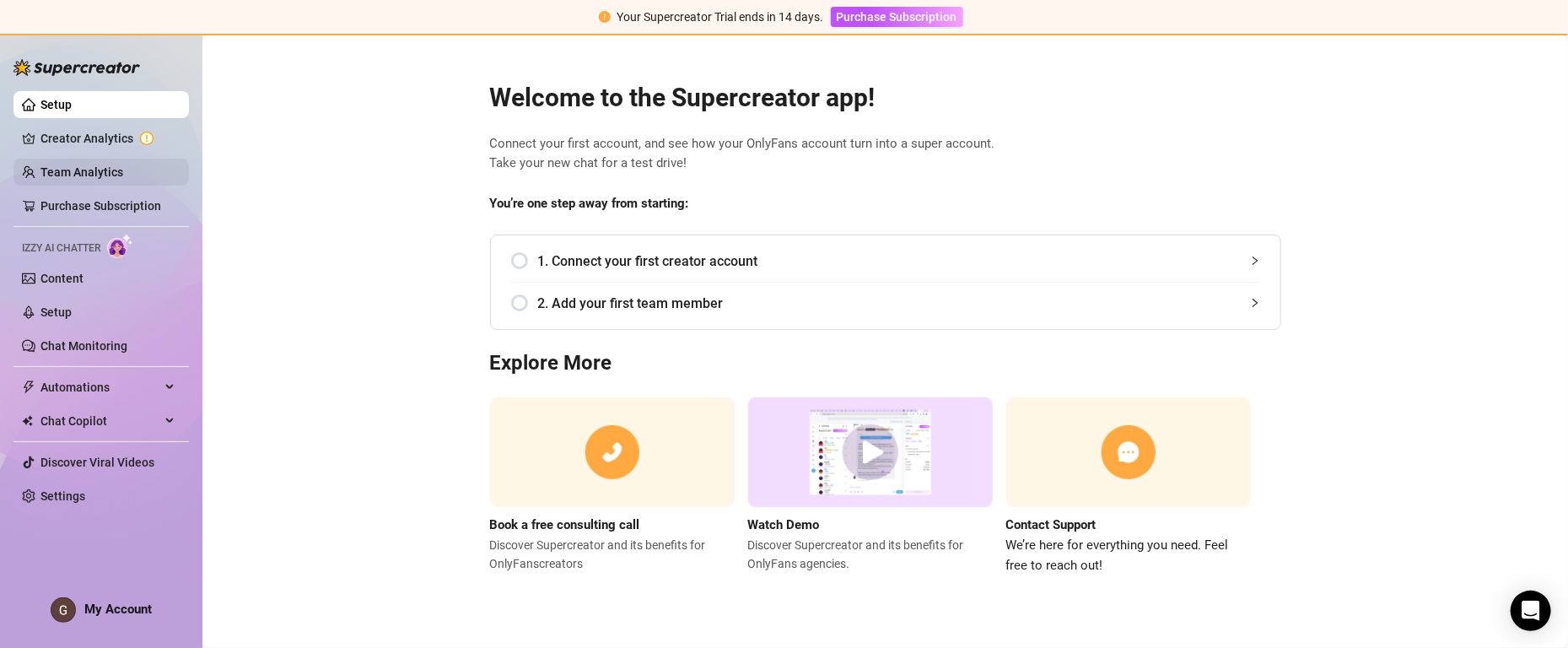 click on "Team Analytics" at bounding box center (82, 172) 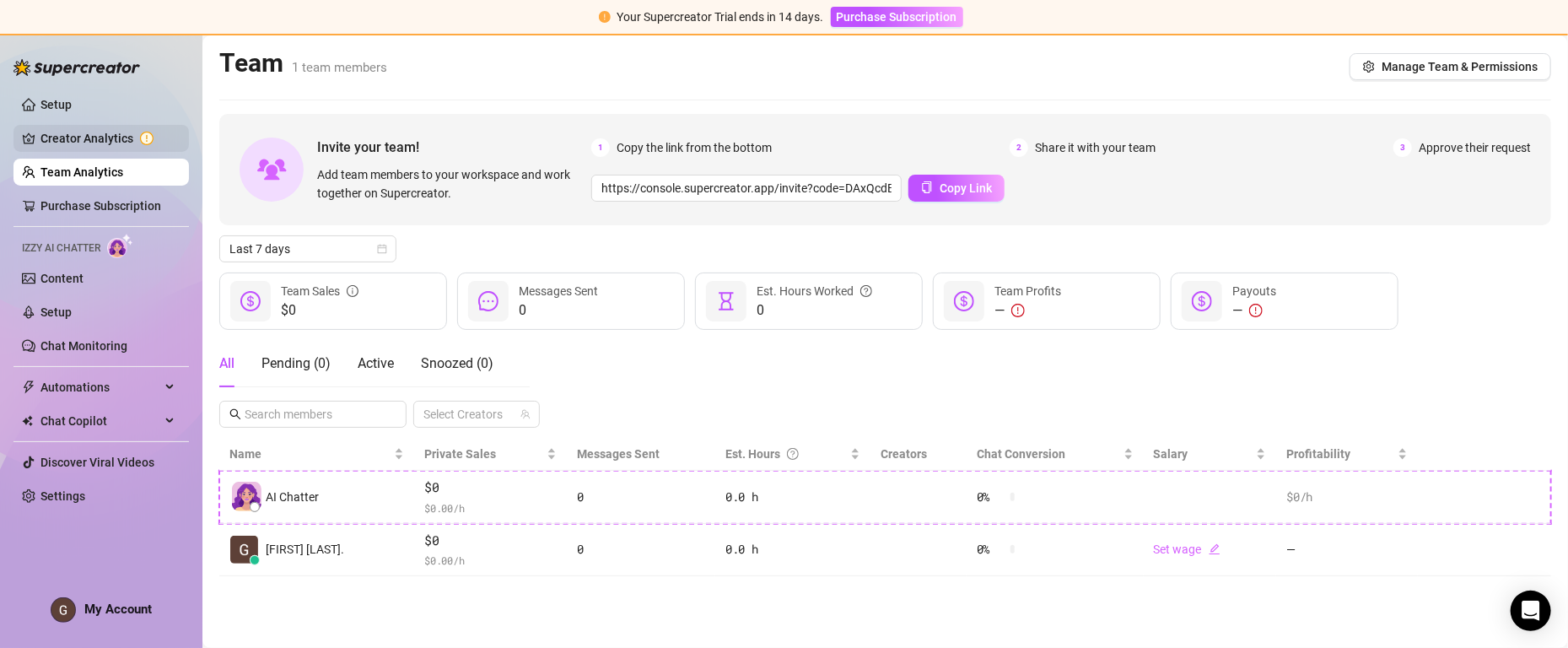 click on "Creator Analytics" at bounding box center (108, 138) 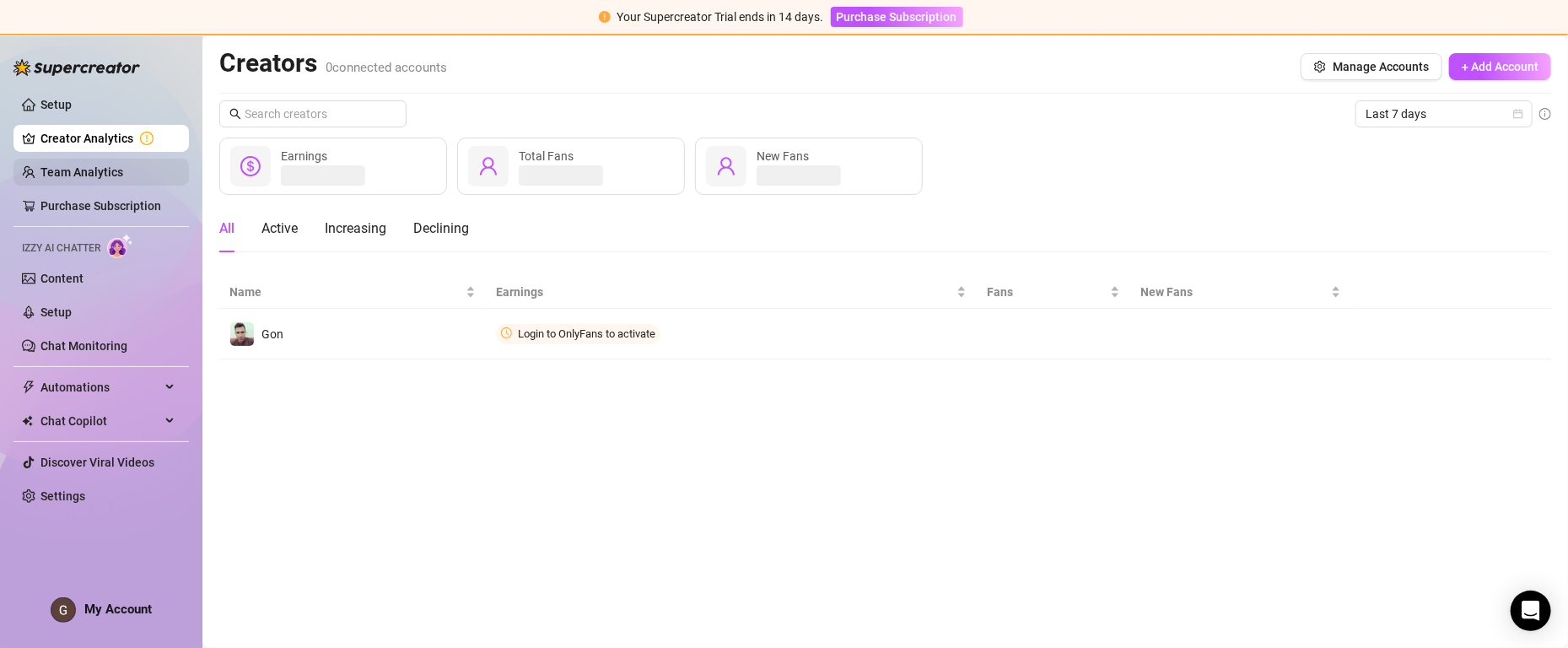 click on "Team Analytics" at bounding box center [82, 172] 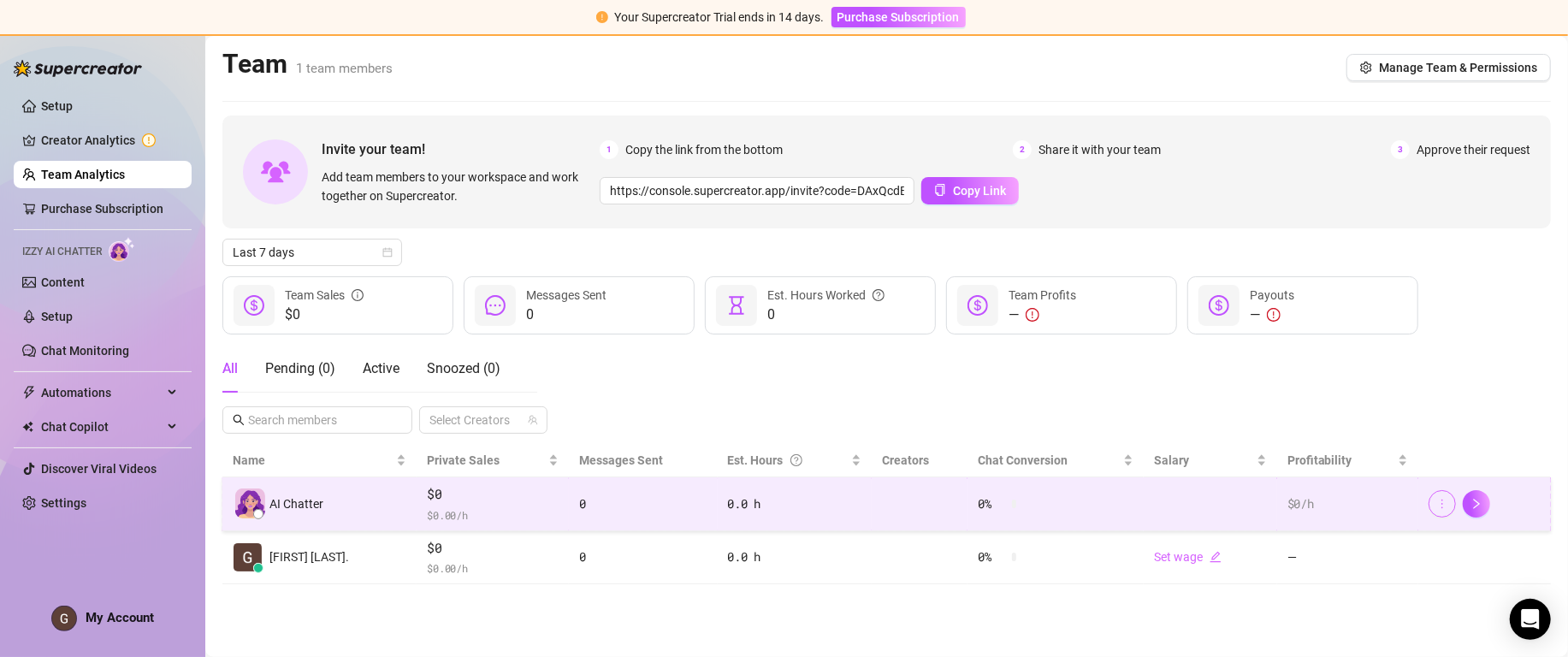 click 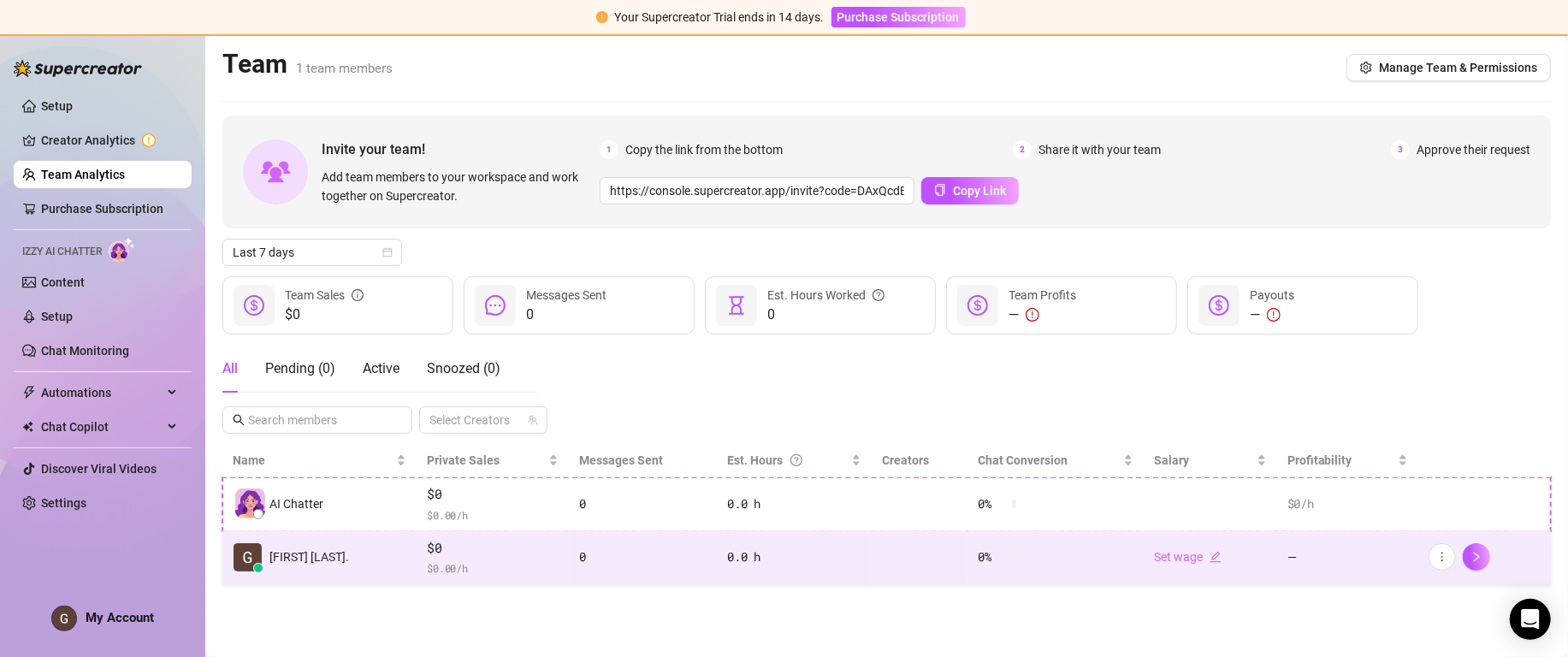 click on "0 %" at bounding box center (1056, 558) 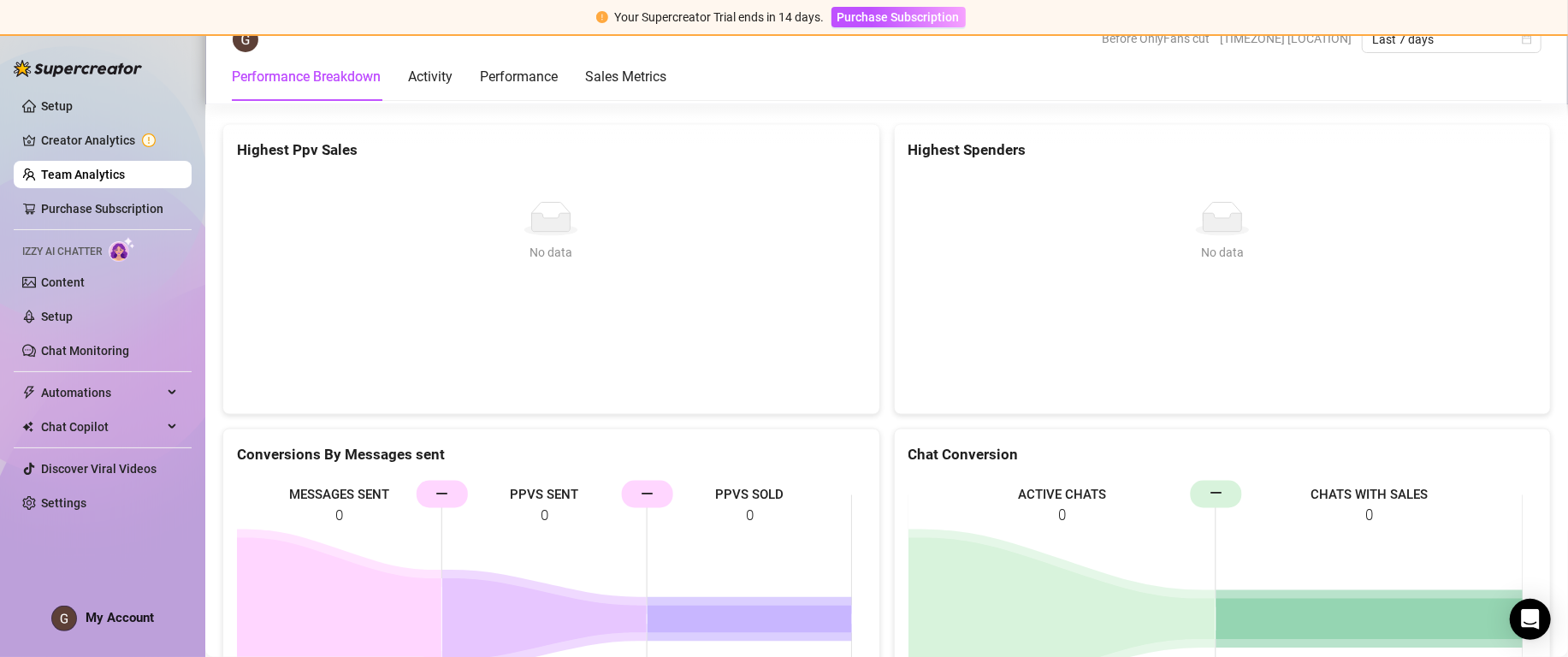 scroll, scrollTop: 1668, scrollLeft: 0, axis: vertical 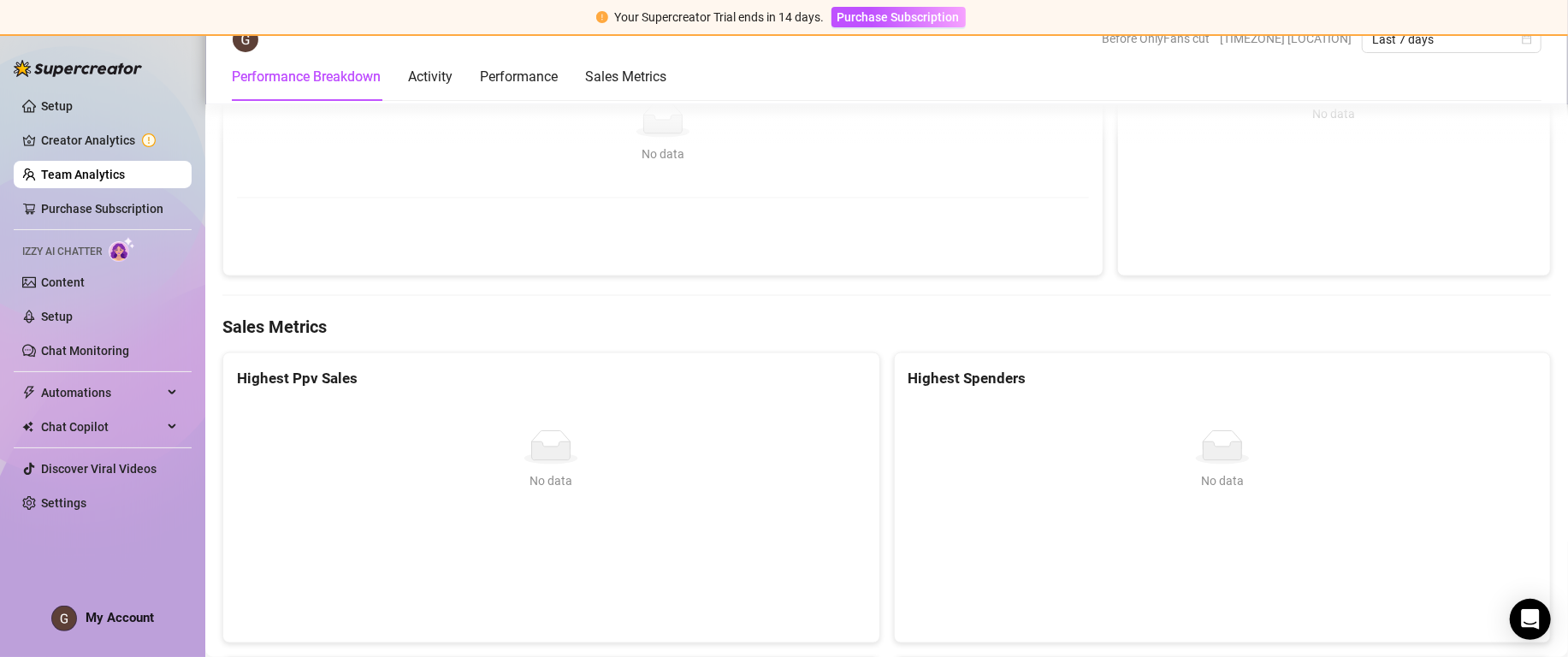 click on "Performance Breakdown Activity Performance Sales Metrics" at bounding box center [449, 77] 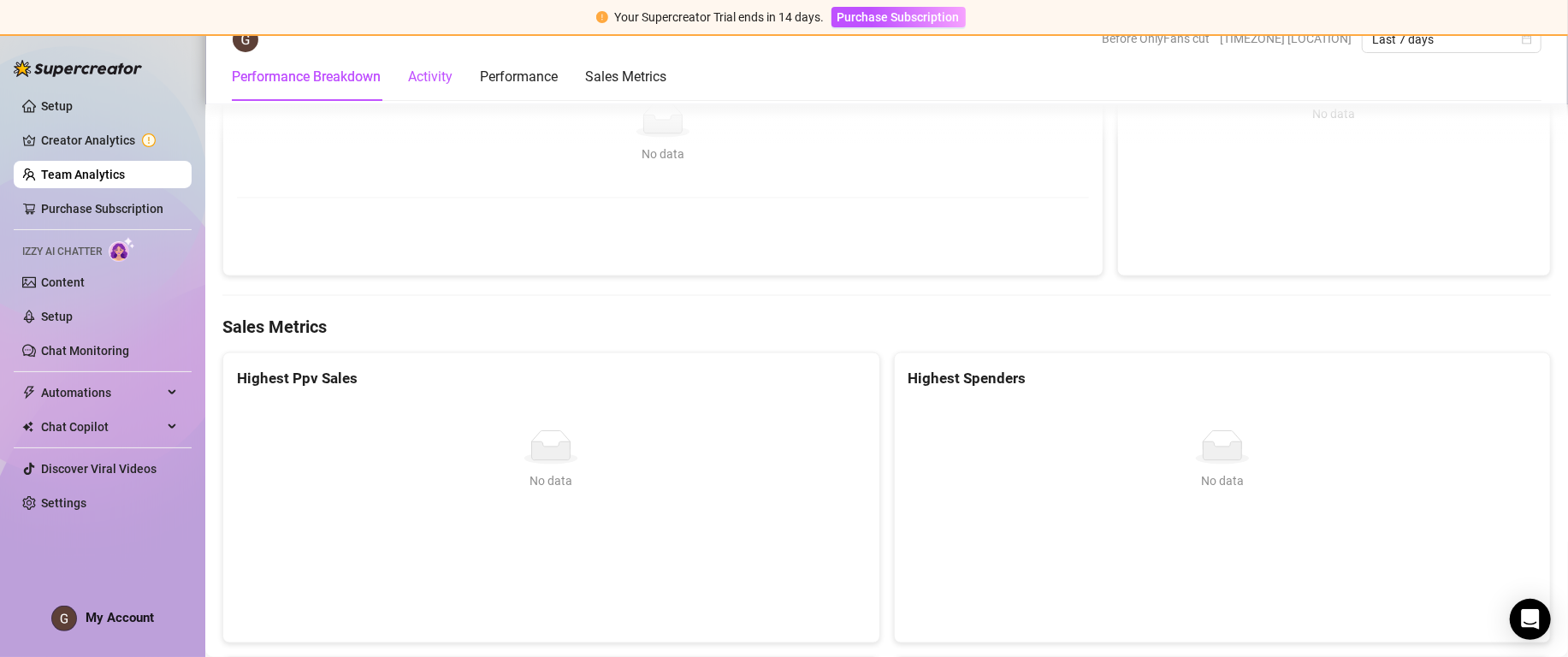 click on "Activity" at bounding box center [430, 77] 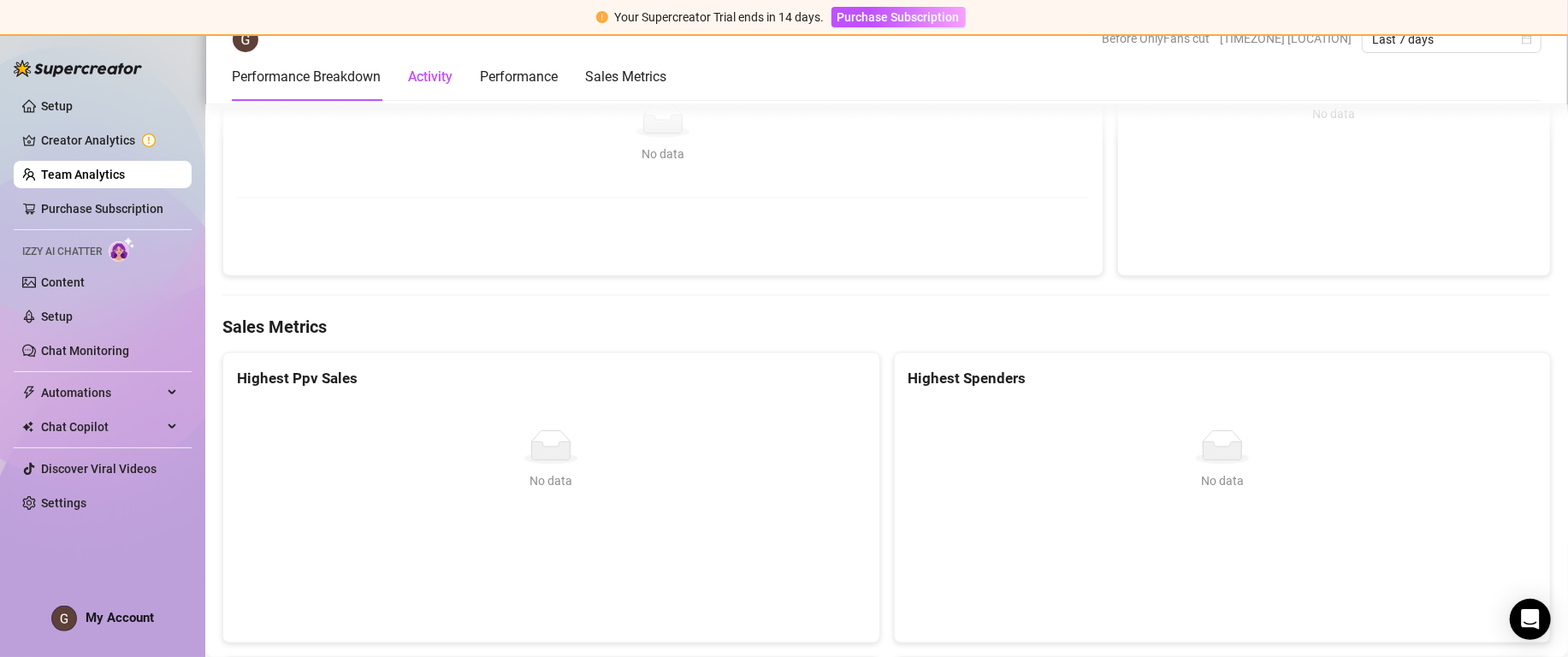 scroll, scrollTop: 713, scrollLeft: 0, axis: vertical 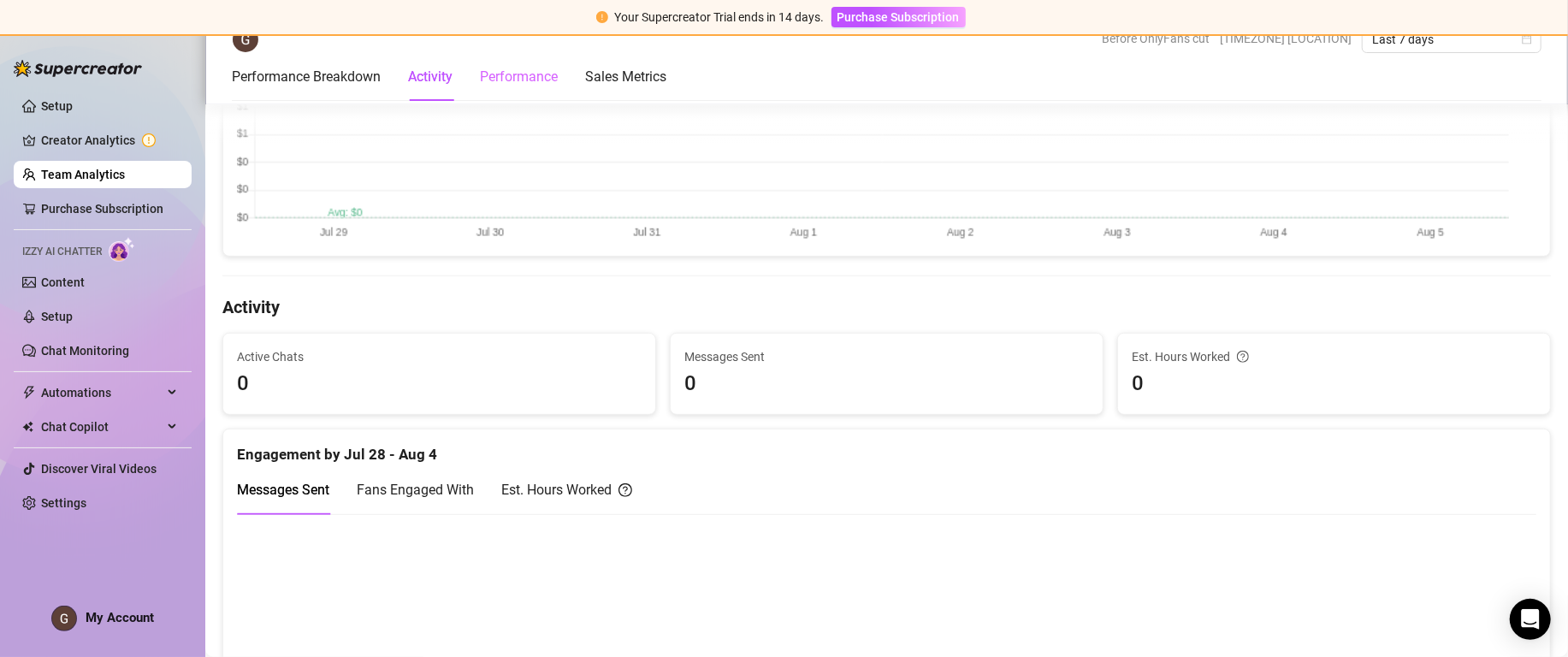click on "Performance" at bounding box center (518, 77) 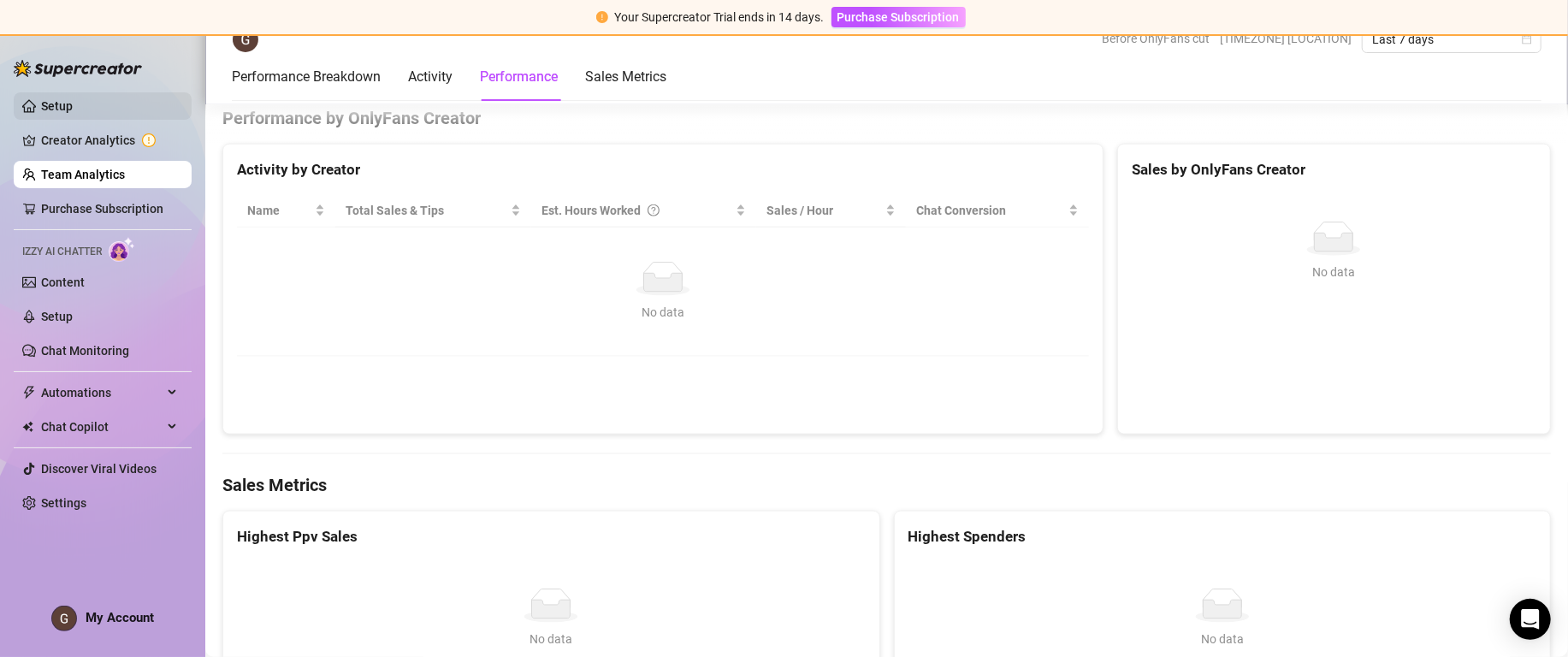 click on "Setup" at bounding box center (56, 106) 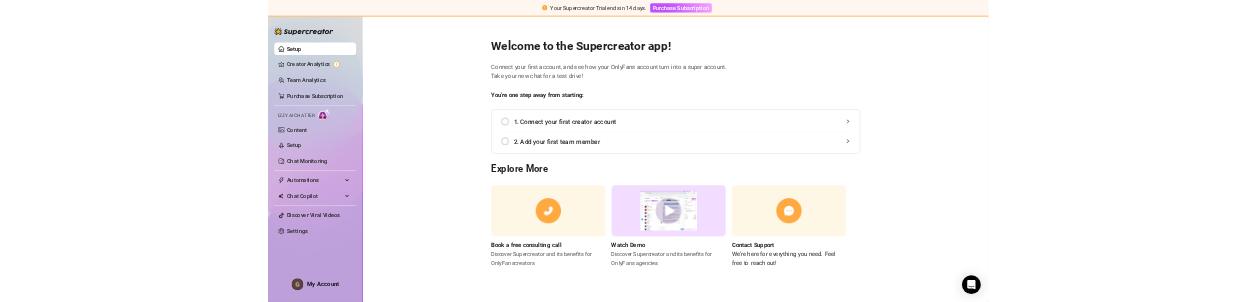 scroll, scrollTop: 0, scrollLeft: 0, axis: both 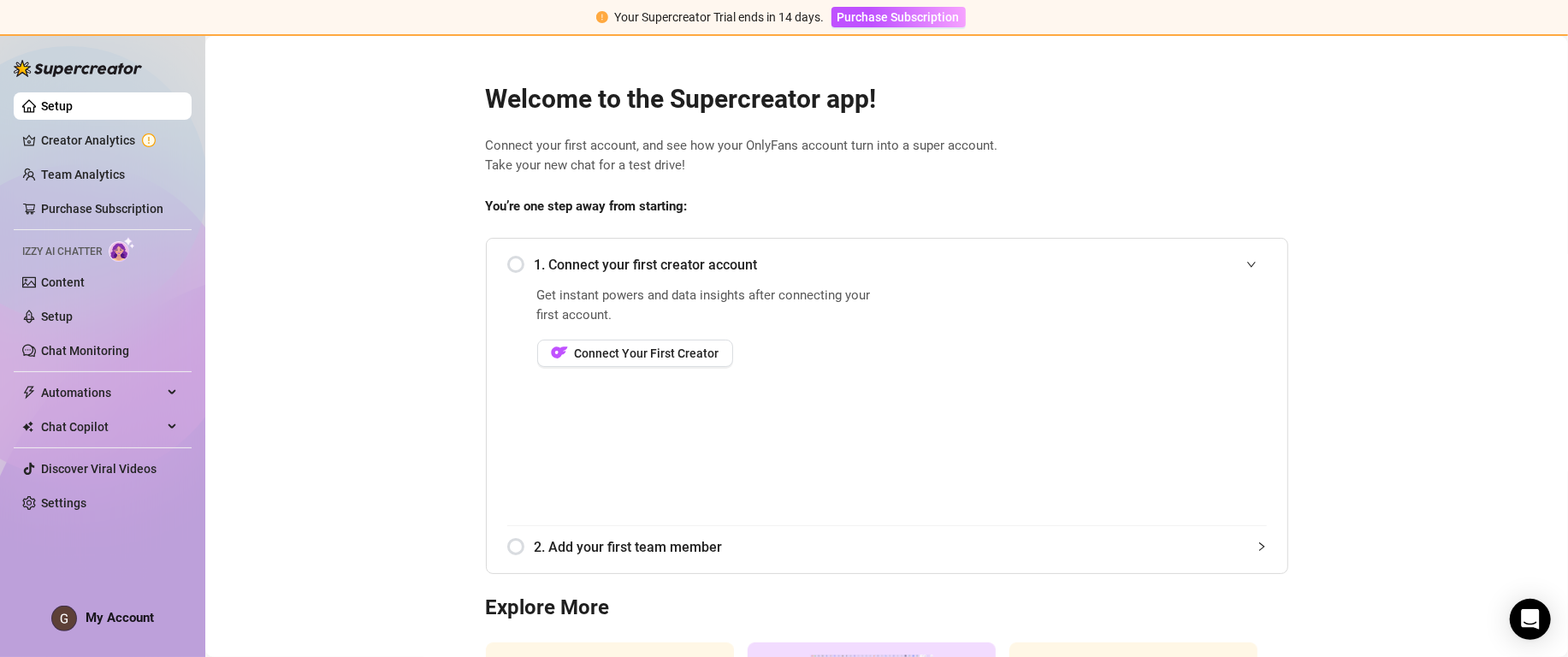 click on "Welcome to the Supercreator app! Connect your first account, and see how your OnlyFans account turn into a super account. Take your new chat for a test drive! You’re one step away from starting: 1. Connect your first creator account Get instant powers and data insights after connecting your first account. Connect Your First Creator 2. Add your first team member Explore More Book a free consulting call Discover Supercreator and its benefits for OnlyFans  creators Watch Demo Discover Supercreator and its benefits for OnlyFans agencies. Contact Support We’re here for everything you need. Feel free to reach out!" at bounding box center (886, 455) 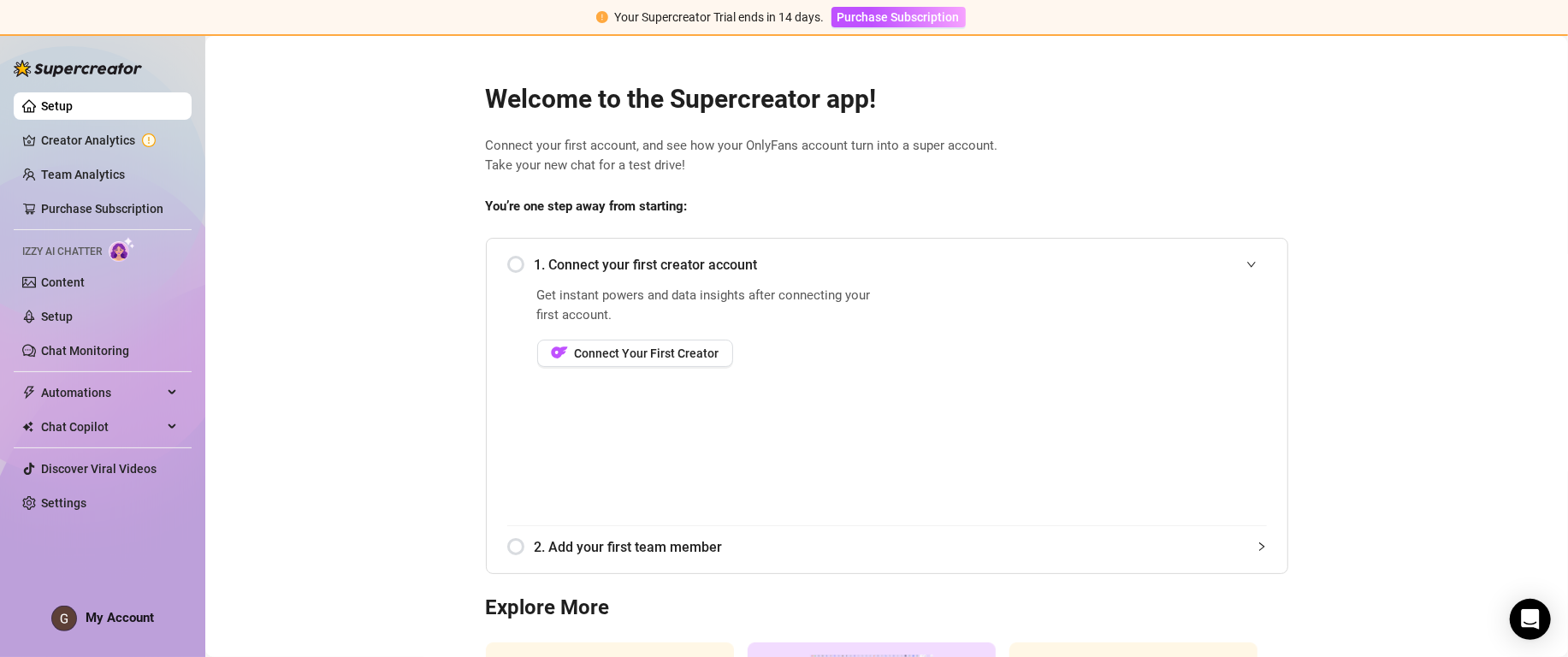 click on "1. Connect your first creator account" at bounding box center (901, 264) 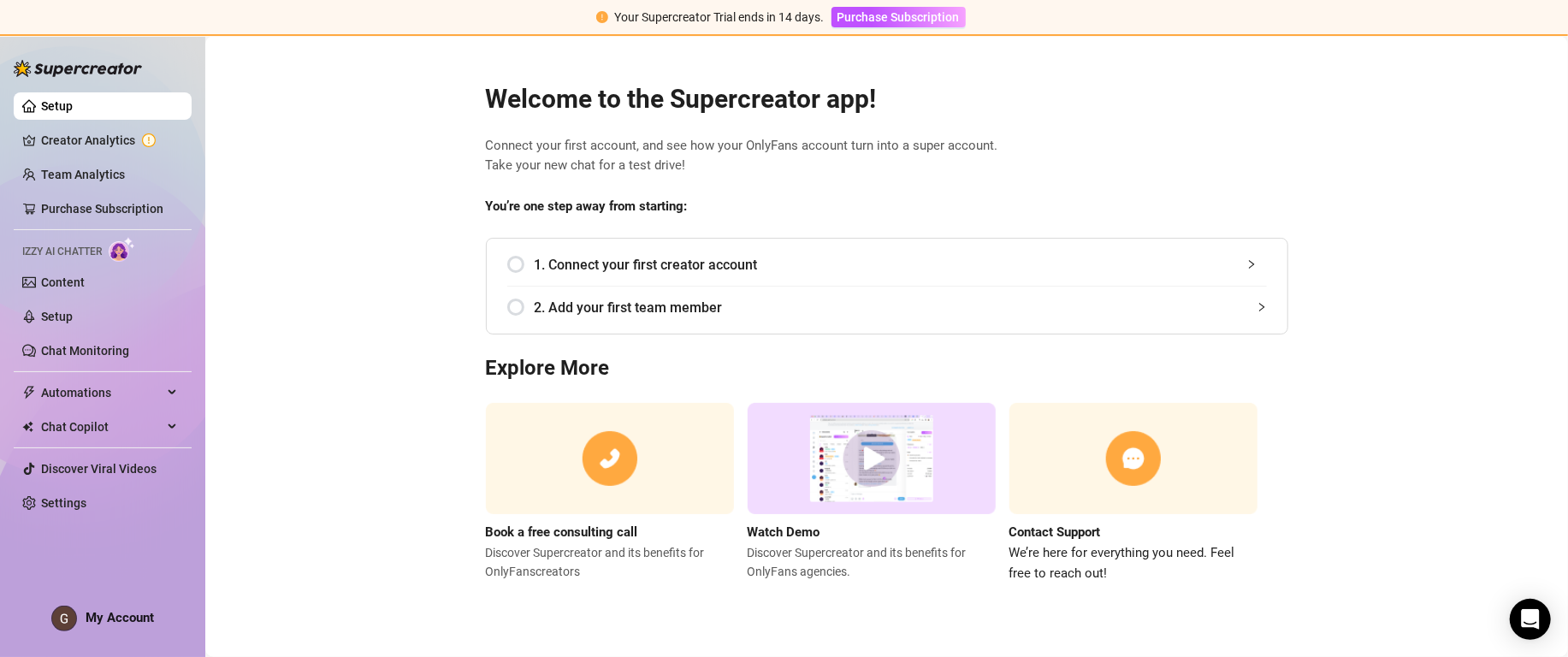 click on "1. Connect your first creator account Get instant powers and data insights after connecting your first account. Connect Your First Creator 2. Add your first team member" at bounding box center (887, 286) 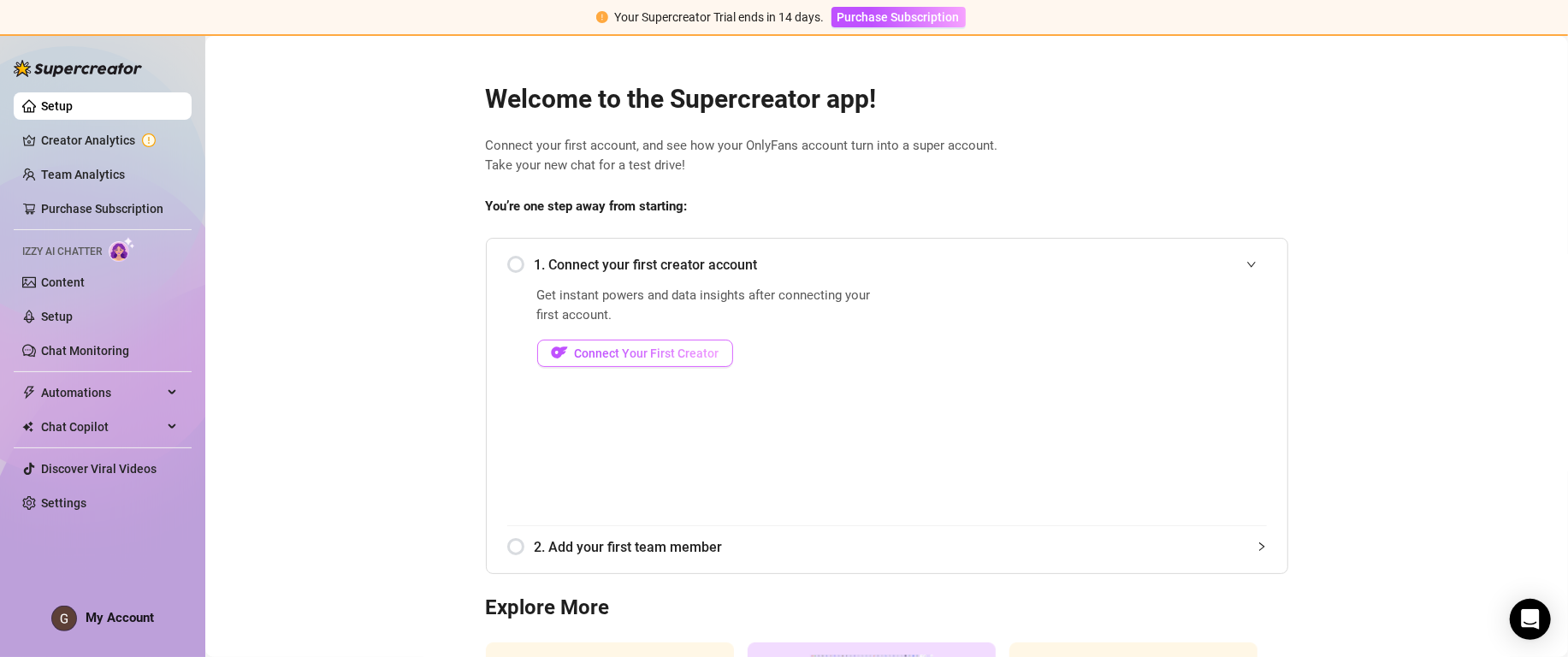click on "Connect Your First Creator" at bounding box center (647, 353) 